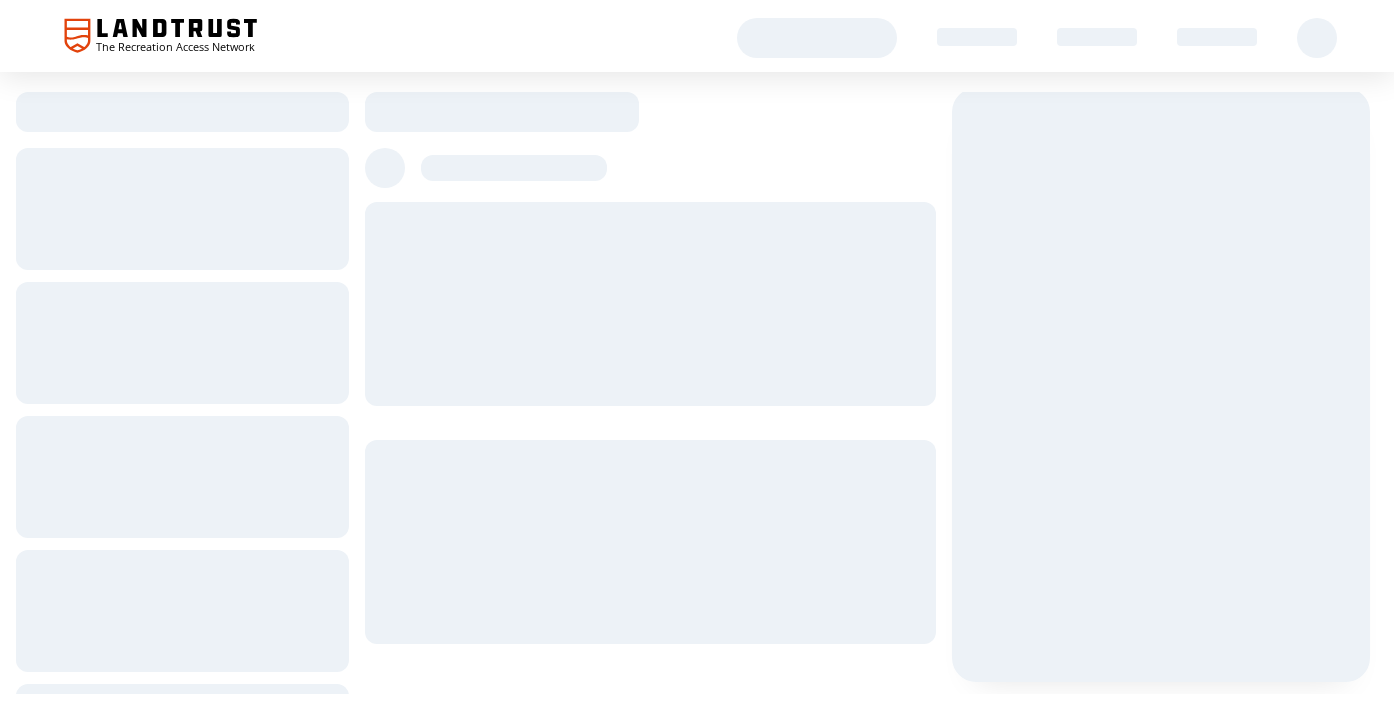 scroll, scrollTop: 0, scrollLeft: 0, axis: both 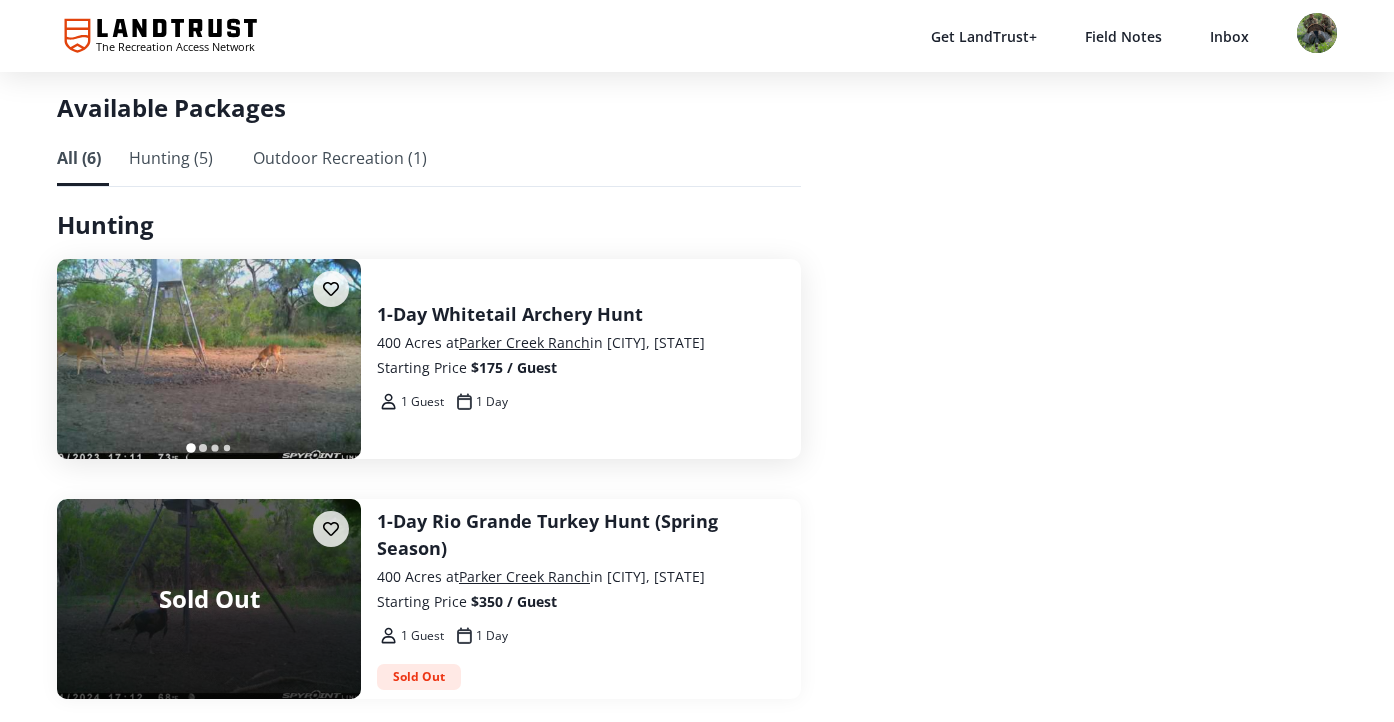 click on "1-Day Whitetail Archery Hunt" at bounding box center (581, 314) 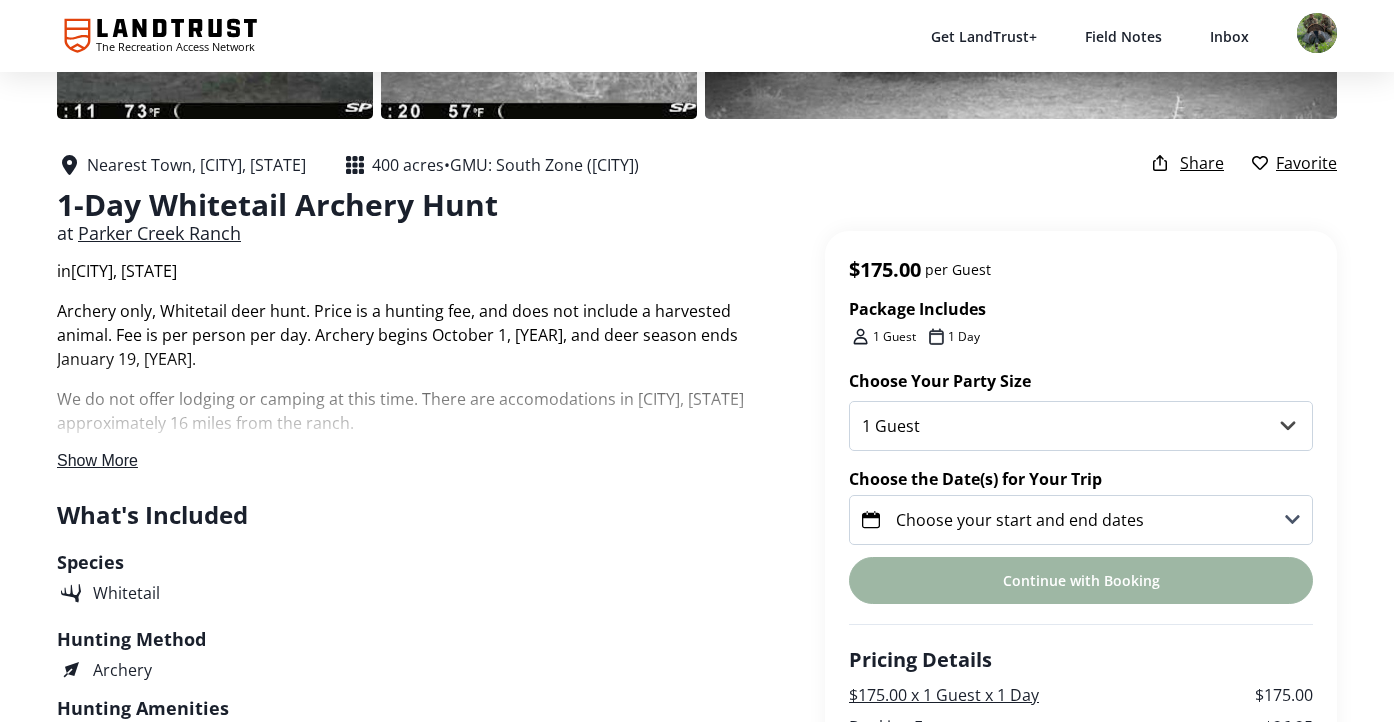 scroll, scrollTop: 342, scrollLeft: 0, axis: vertical 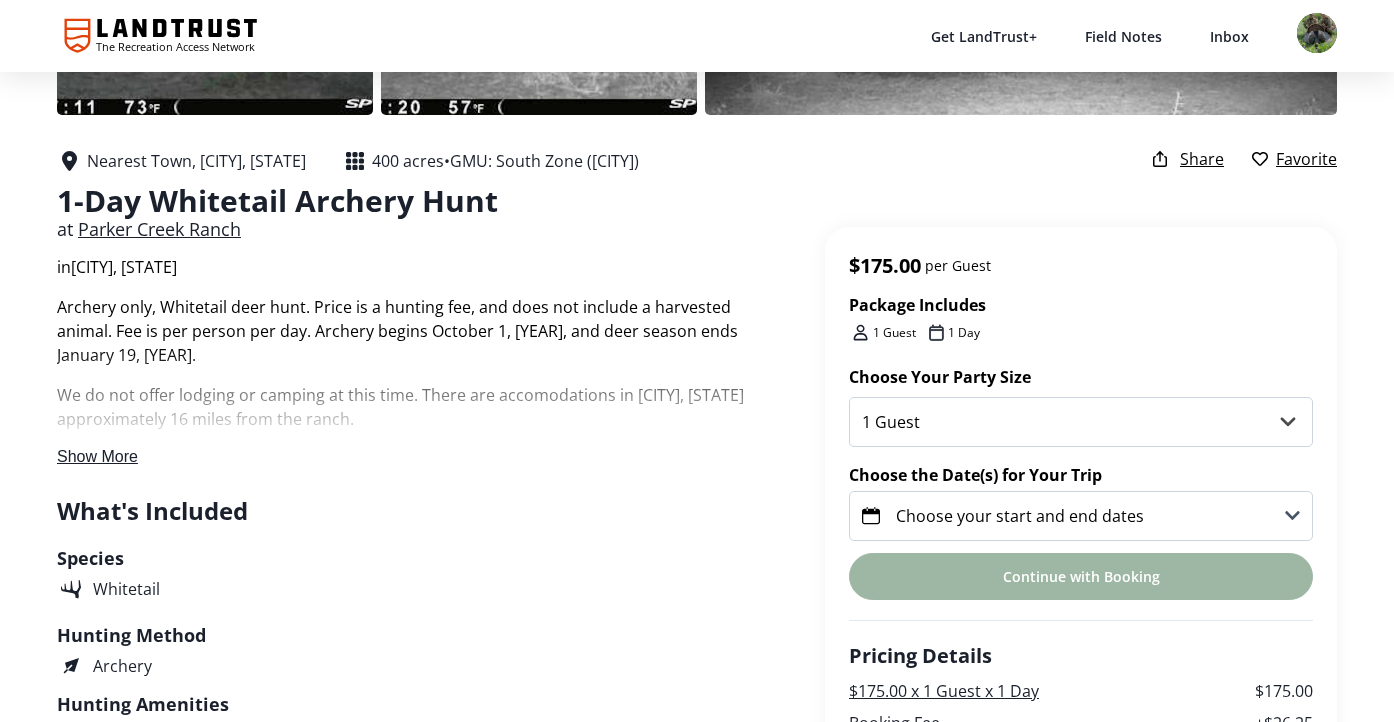 click on "Show More" at bounding box center [97, 456] 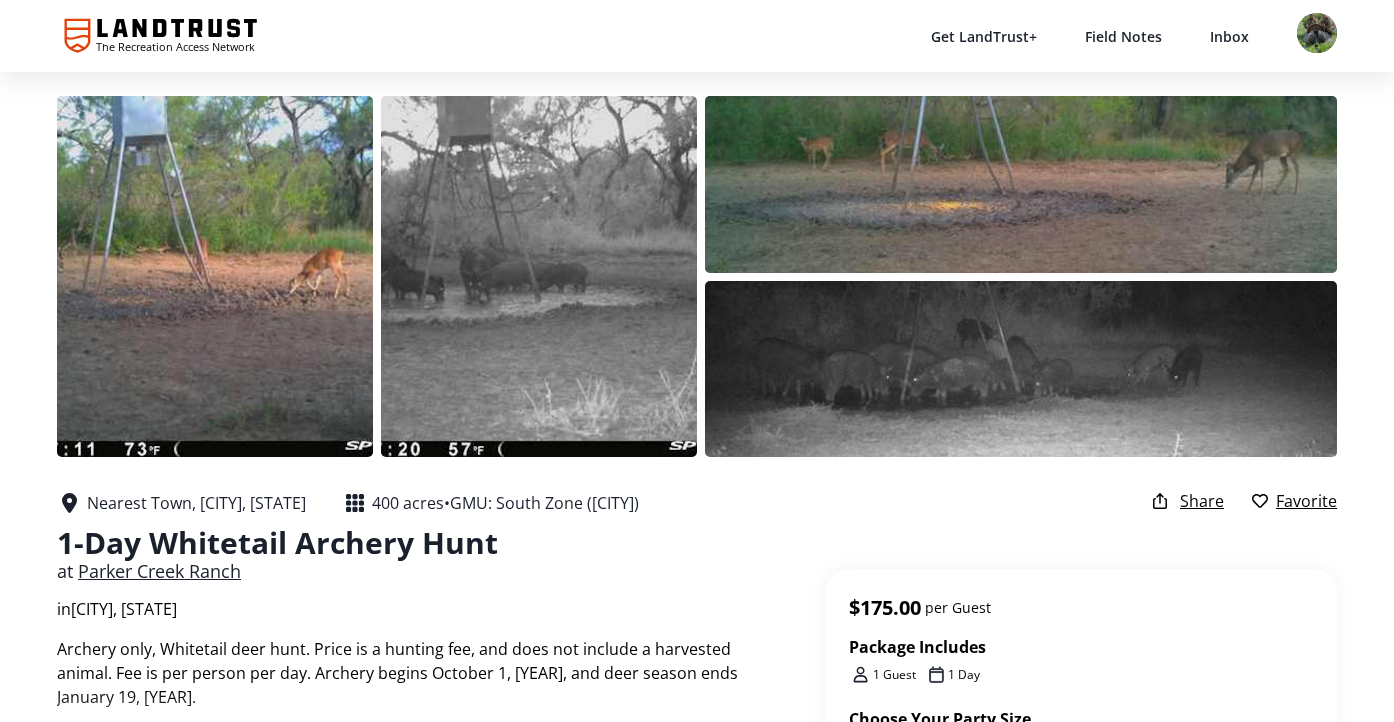 click on "Archery only, Whitetail deer hunt. Price is a hunting fee, and does not include a harvested animal. Fee is per person per day. Archery begins October 1, 2024, and deer season ends January 19, 2025. We do not offer lodging or camping at this time. There are accomodations in [CITY], [STATE] approximately 16 miles from the ranch. Does are $250 each. Bucks, regardless of size, are $1,000 each. Minimum requirement of 8 points or more, and outside the ears. Hogs are free. Show More Package Details Archery only, Whitetail deer hunt. Price is a hunting fee, and does not include a harvested animal. Fee is per person per day. Archery begins October 1, 2024, and deer season ends January 19, 2025. We do not offer lodging or camping at this time. There are accomodations in [CITY], [STATE] approximately 16 miles from the ranch. Does are $250 each. Bucks, regardless of size, are $1,000 each. Minimum requirement of 8 points or more, and outside the ears. Hogs are free. What's Included Species Whitetail ." at bounding box center (441, 3188) 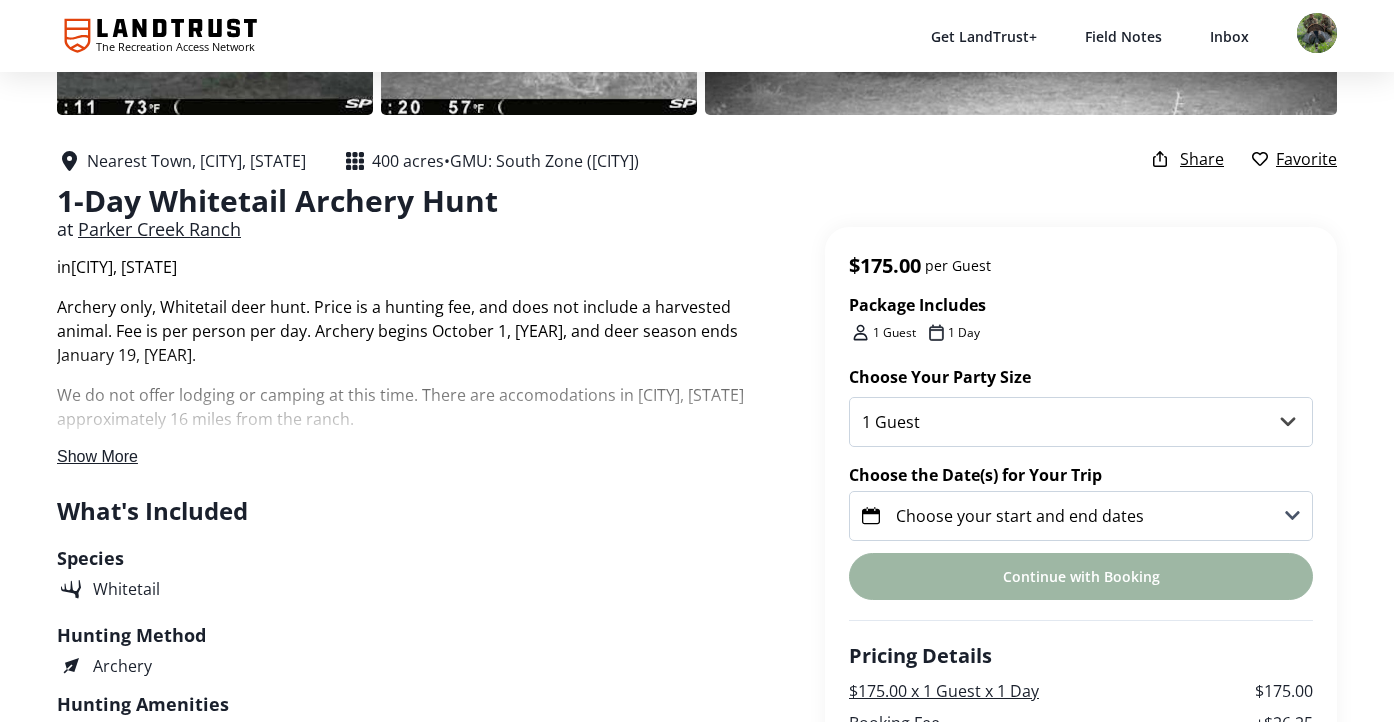 click on "Show More" at bounding box center (97, 456) 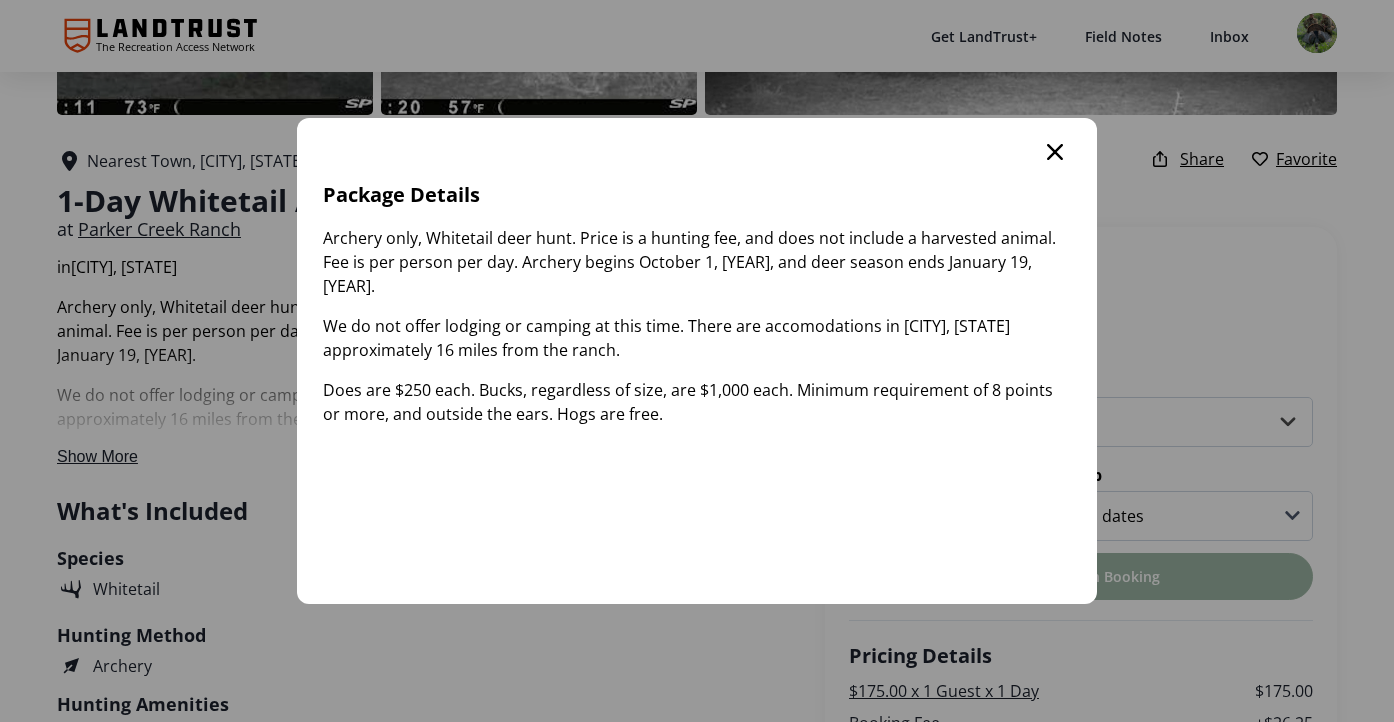 click 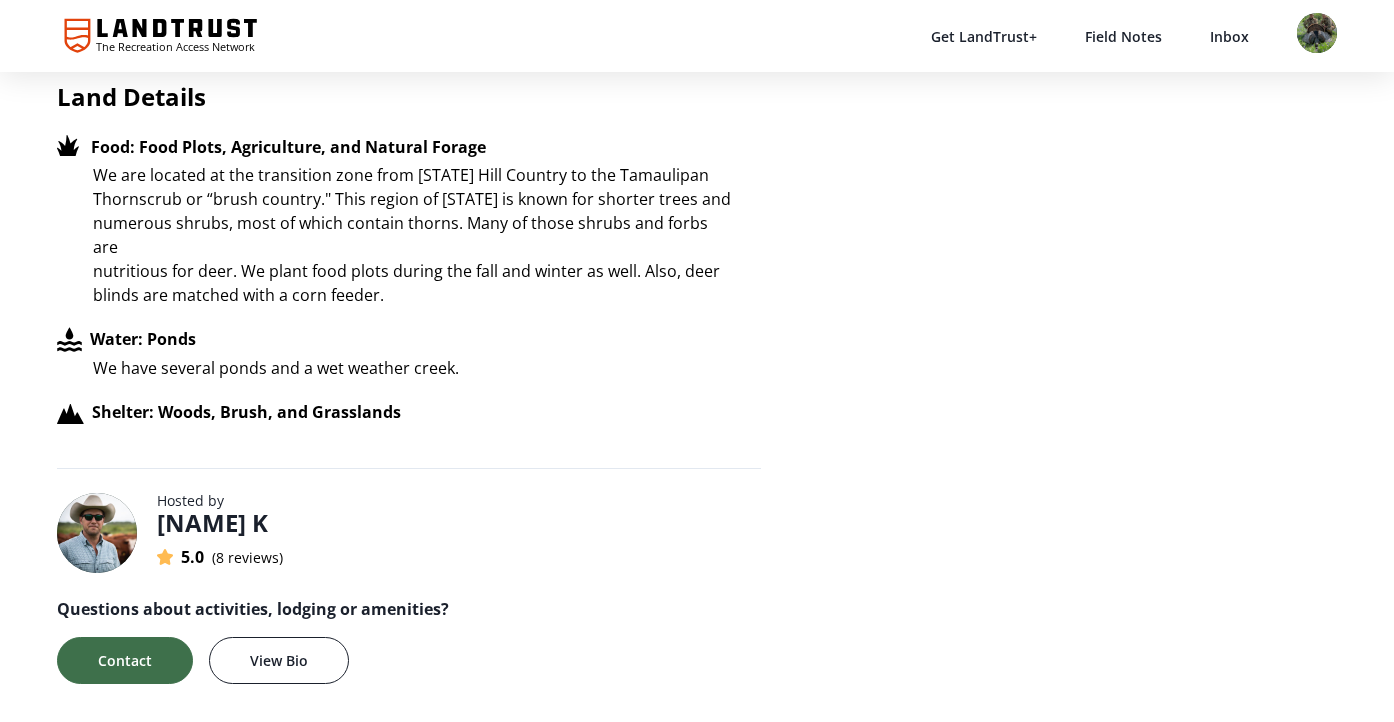 scroll, scrollTop: 2382, scrollLeft: 0, axis: vertical 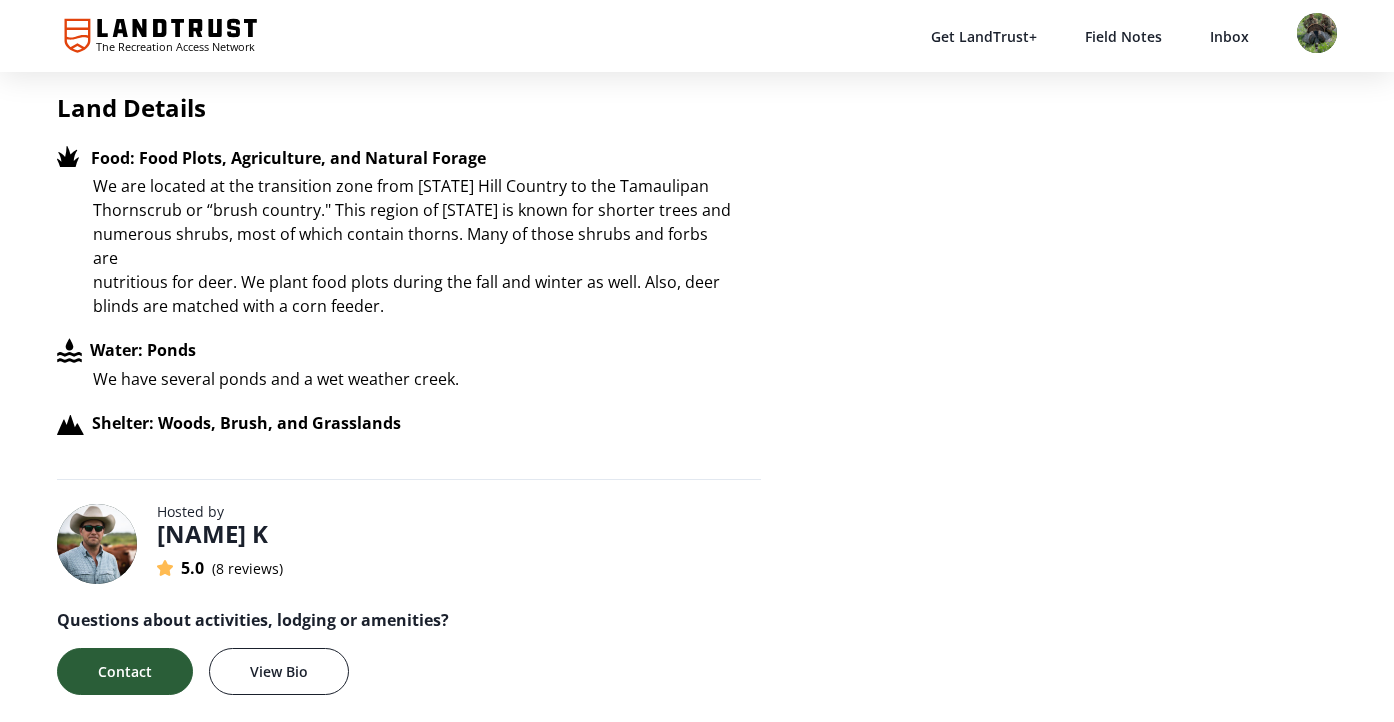 click on "Contact" at bounding box center [125, 671] 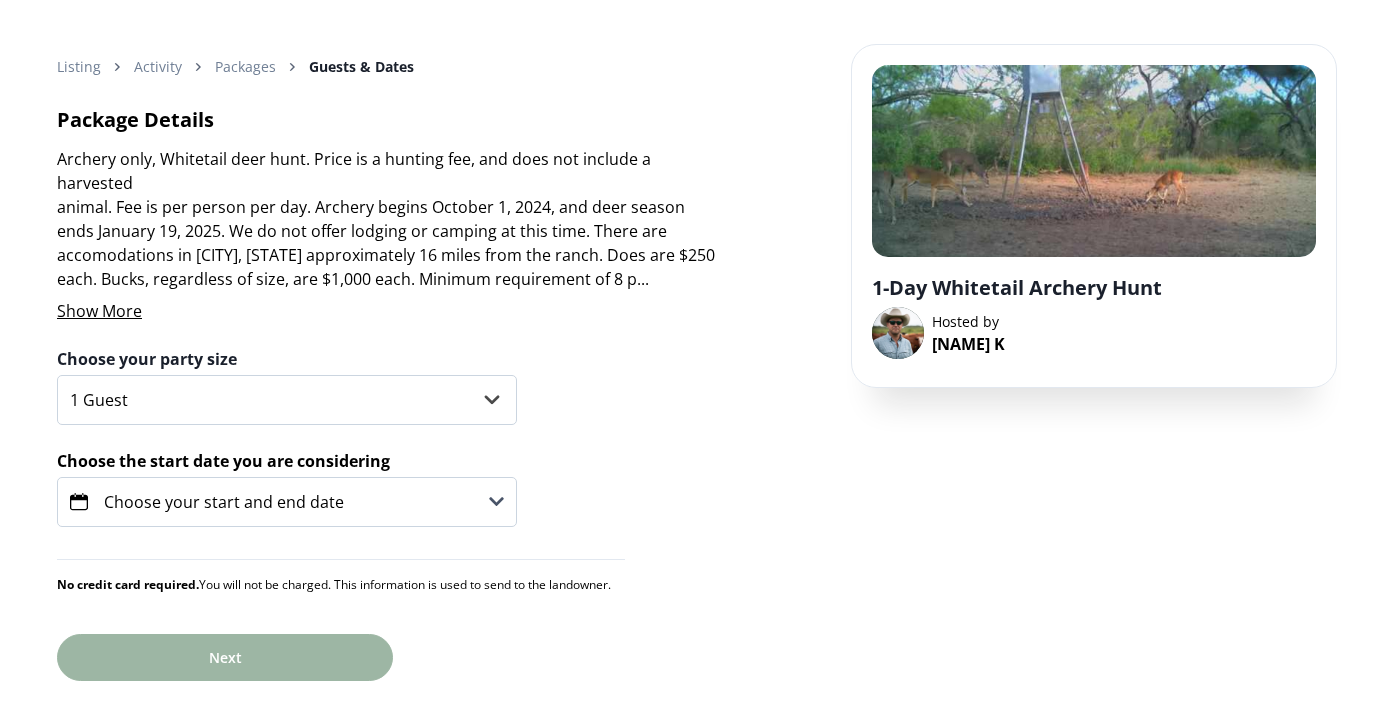 click 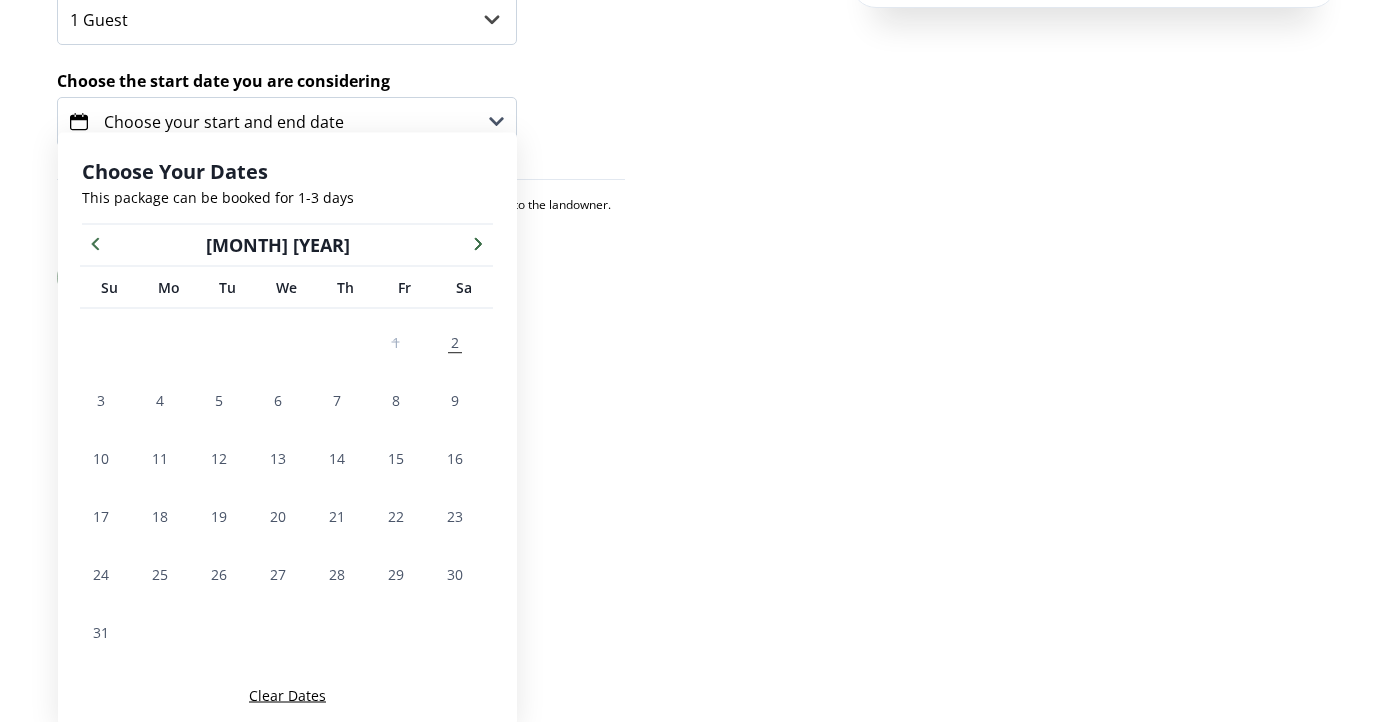 scroll, scrollTop: 383, scrollLeft: 0, axis: vertical 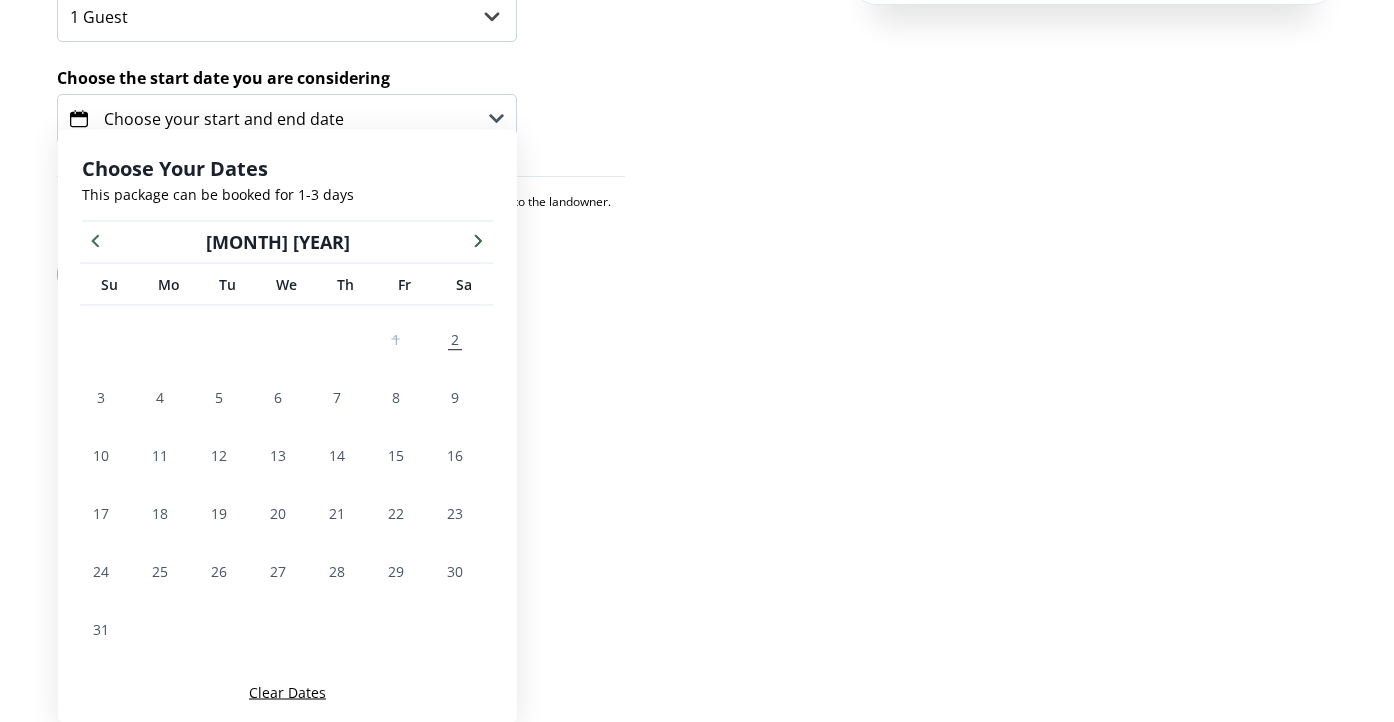 click at bounding box center [478, 240] 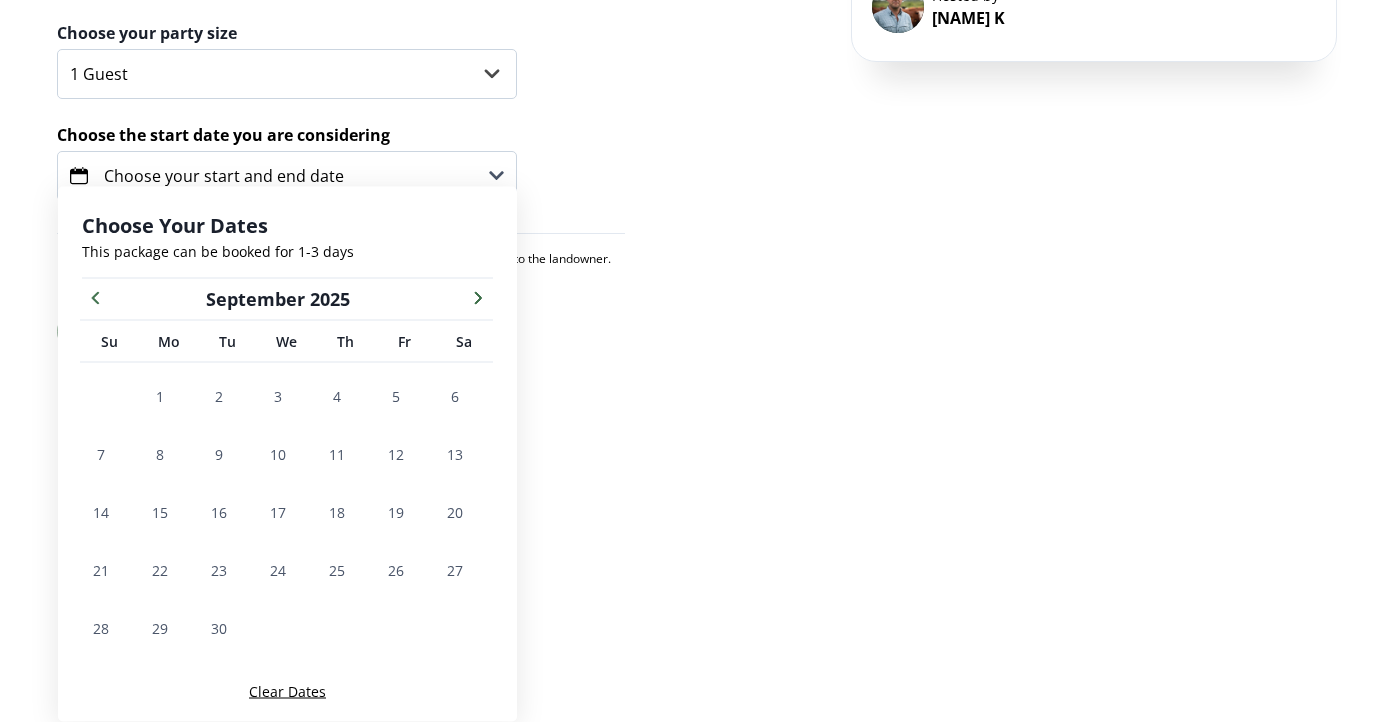 scroll, scrollTop: 325, scrollLeft: 0, axis: vertical 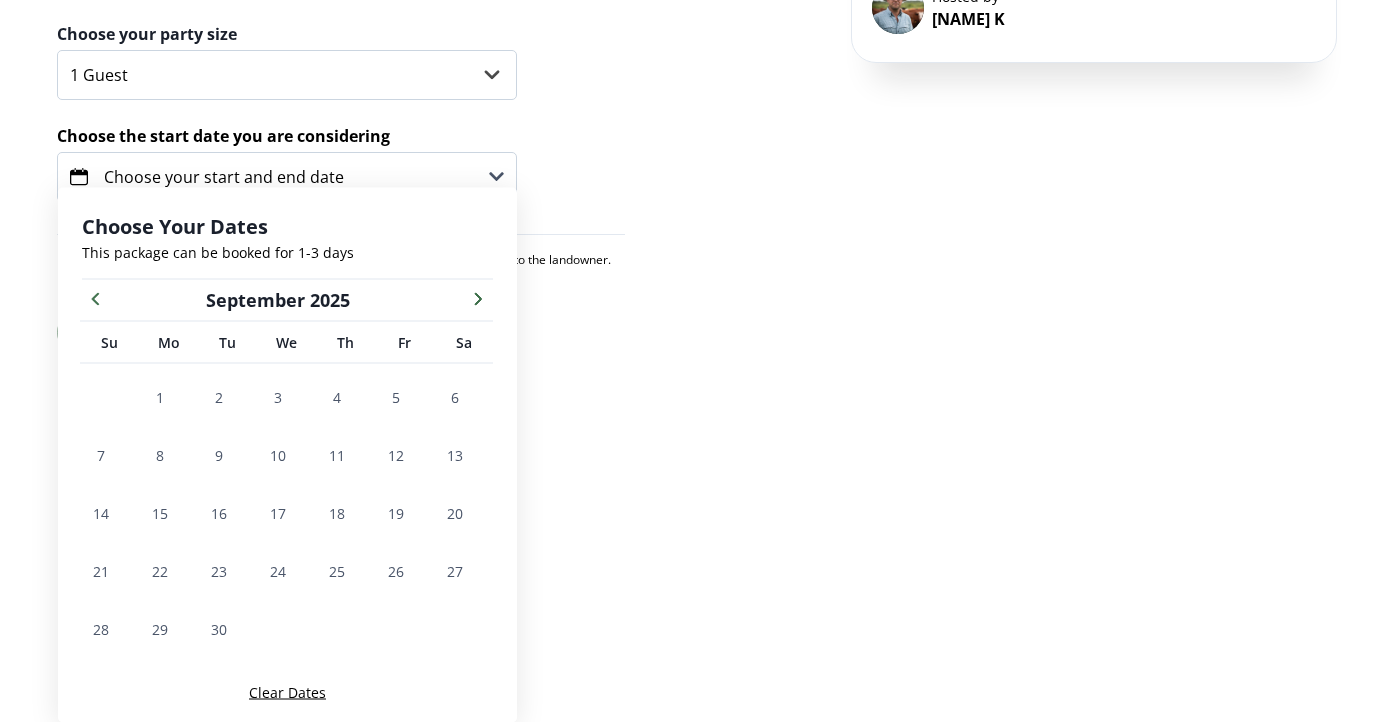 click on "Choose Your Dates" at bounding box center [287, 227] 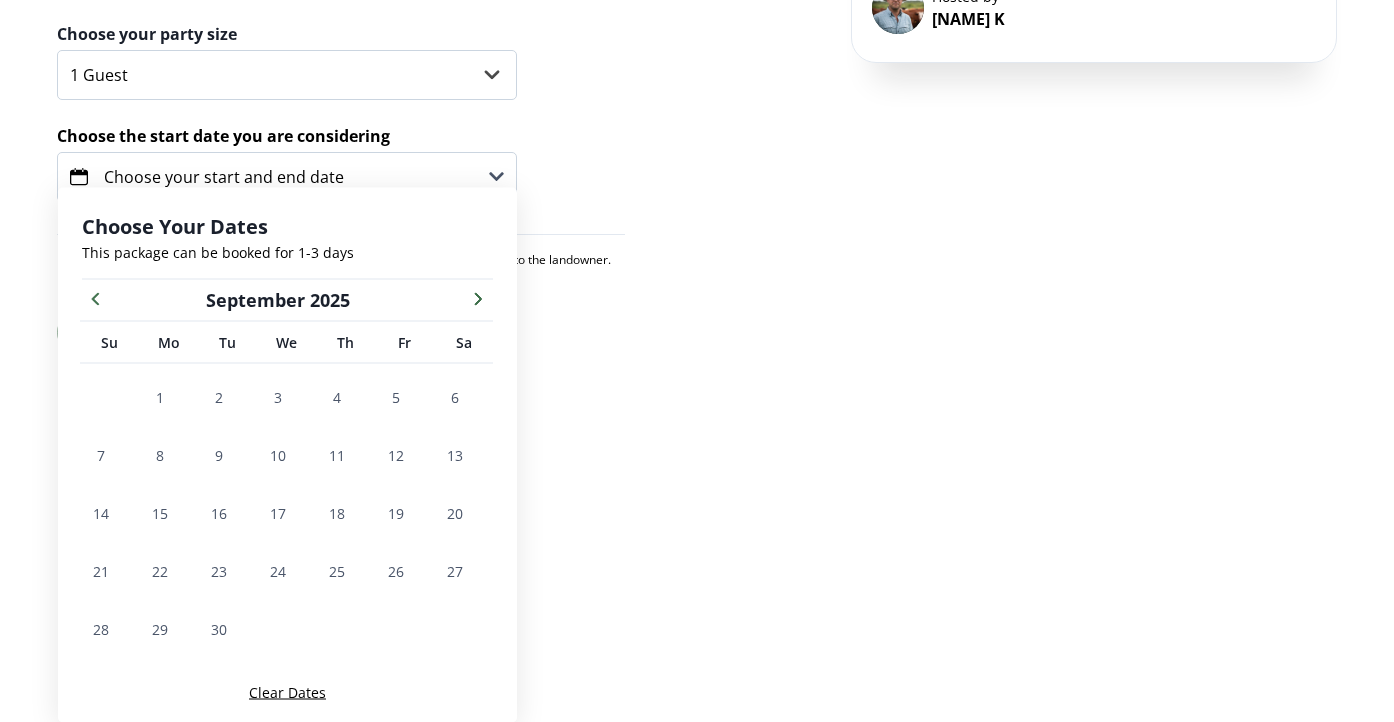 click 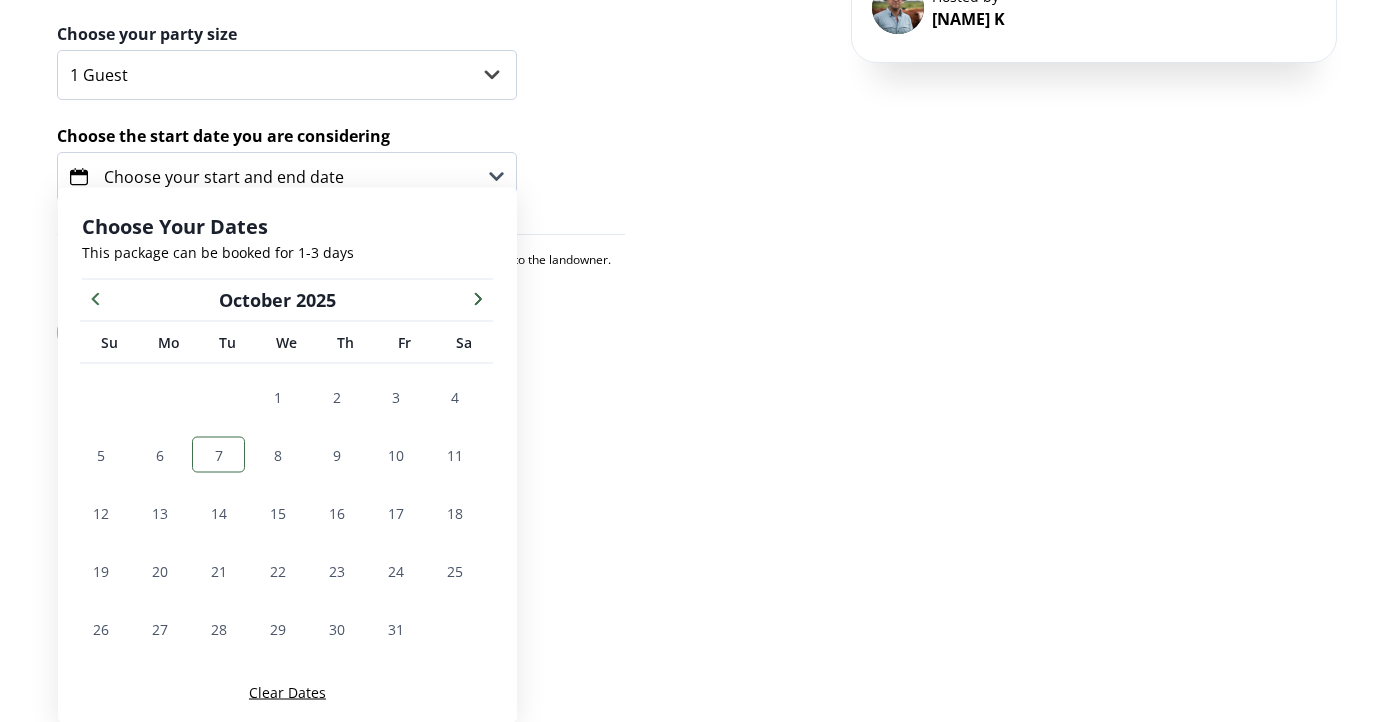 click on "7" at bounding box center (219, 454) 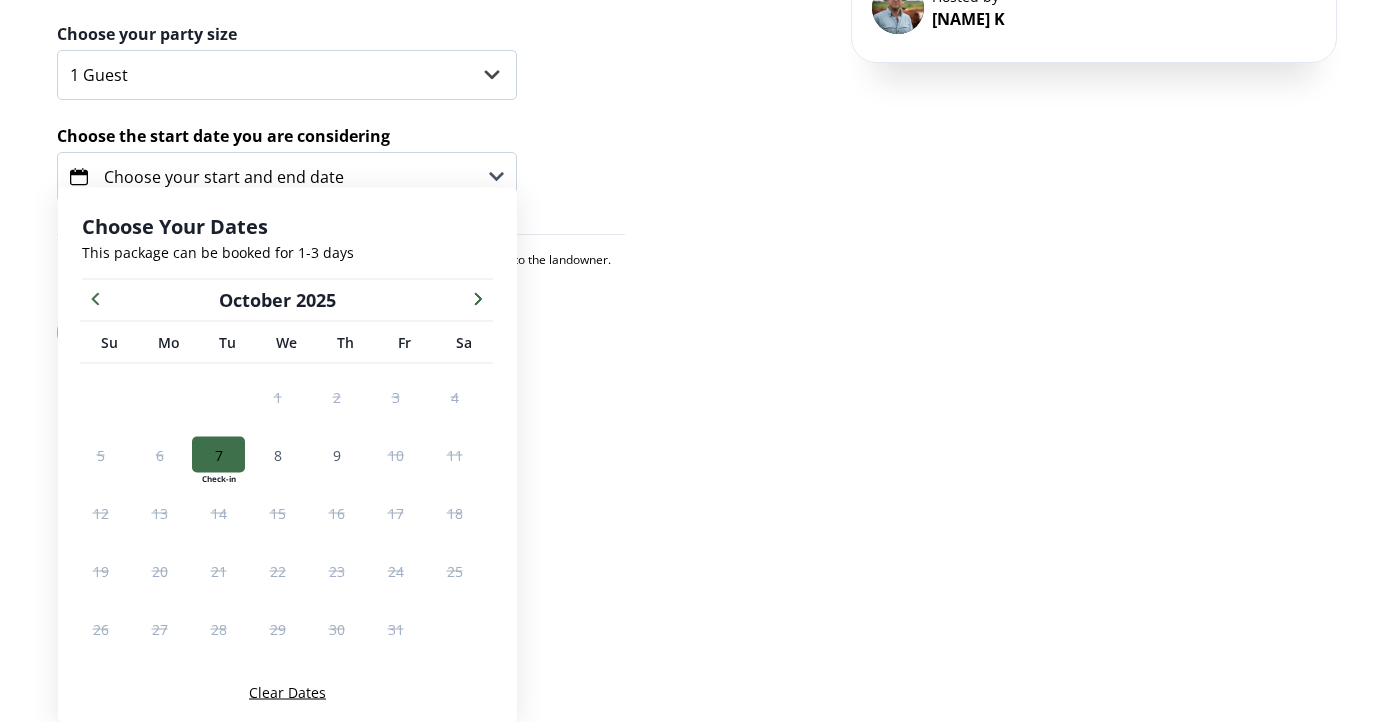 click on "Listing Activity Packages Guests & Dates Package Details Archery only, Whitetail deer hunt. Price is a hunting fee, and does not include a harvested animal. Fee is per person per day. Archery begins October 1, [YEAR], and deer season ends January 19, [YEAR]. We do not offer lodging or camping at this time. There are accomodations in [CITY], [STATE] approximately 16 miles from the ranch. Does are $[PRICE] each. Bucks, regardless of size, are $[PRICE] each. Minimum requirement of 8 p ... Show More ... Show More Package Details Archery only, Whitetail deer hunt. Price is a hunting fee, and does not include a harvested animal. Fee is per person per day. Archery begins October 1, [YEAR], and deer season ends January 19, [YEAR].
We do not offer lodging or camping at this time. There are accomodations in [CITY], [STATE] approximately 16 miles from the ranch.
Choose your party size 1 Guest 2 Guests 3 Guests Choose the start date you are considering Choose your start and end date Next" at bounding box center (697, 121) 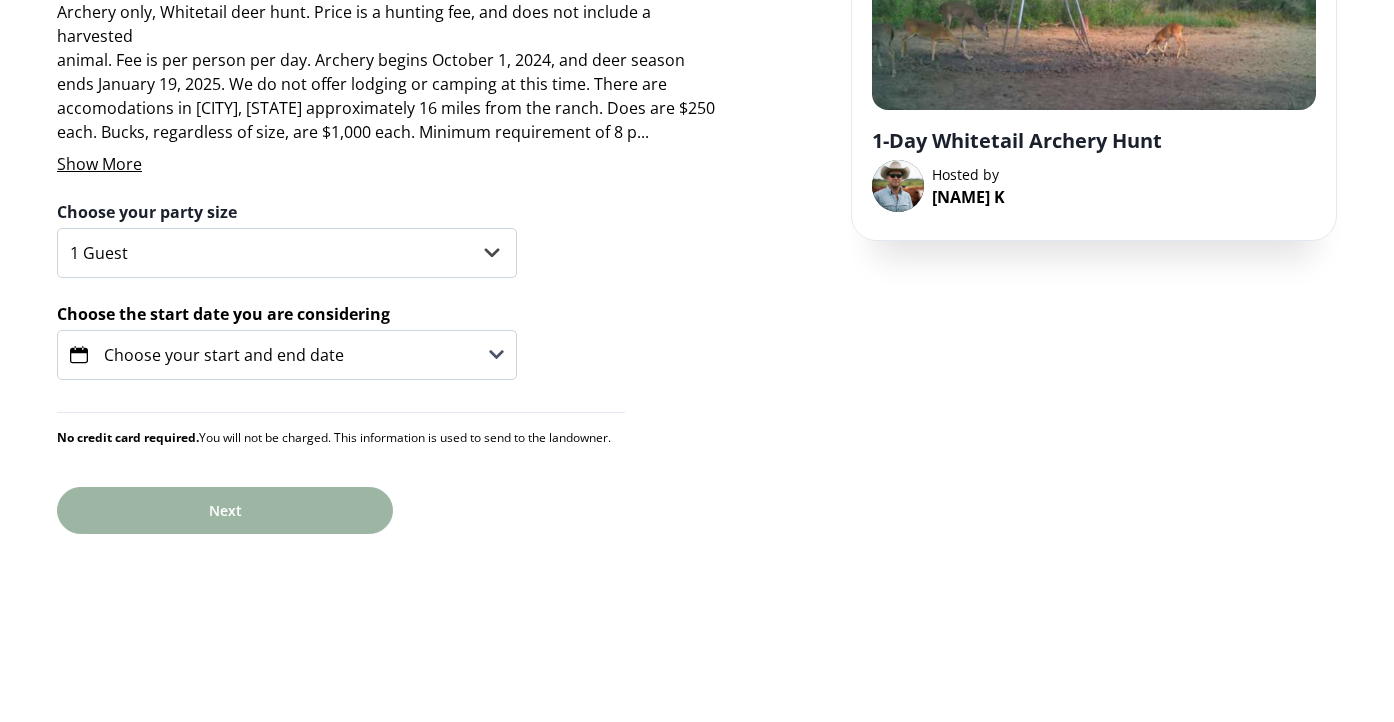 click on "Choose your start and end date" at bounding box center [287, 355] 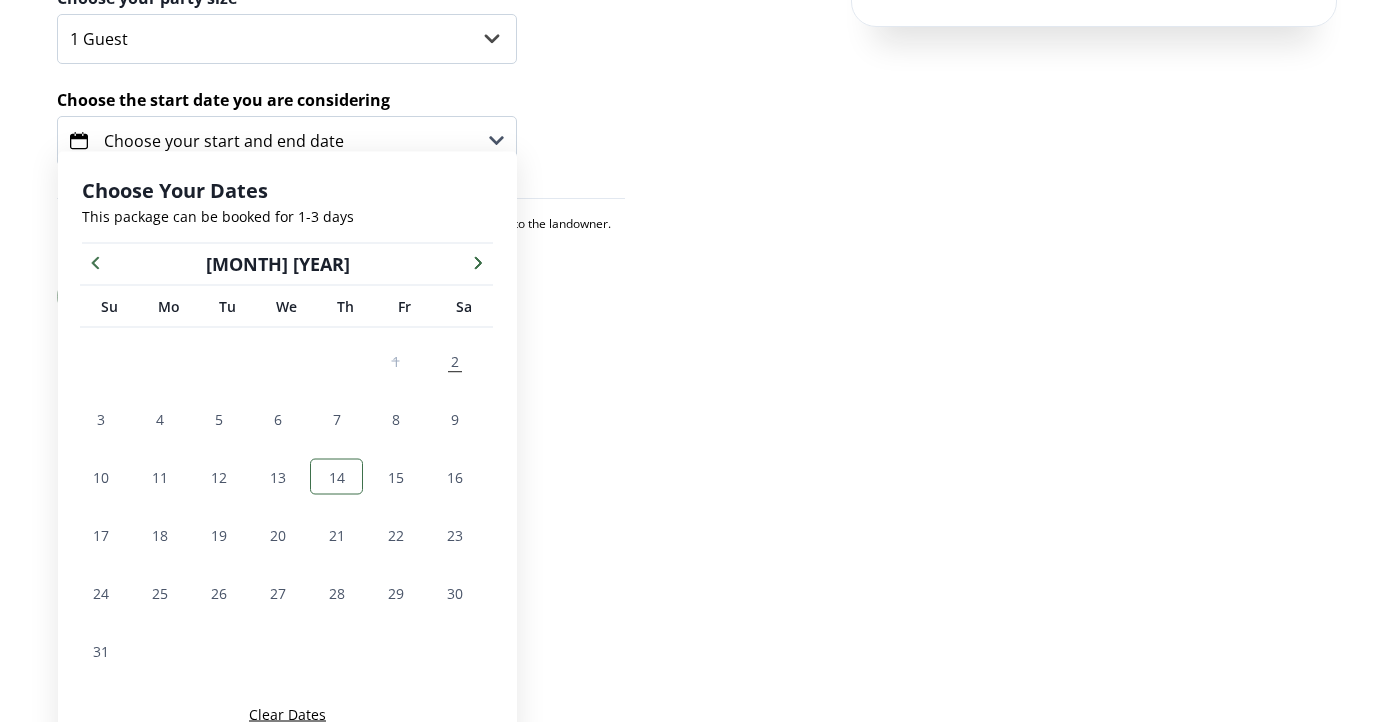 scroll, scrollTop: 383, scrollLeft: 0, axis: vertical 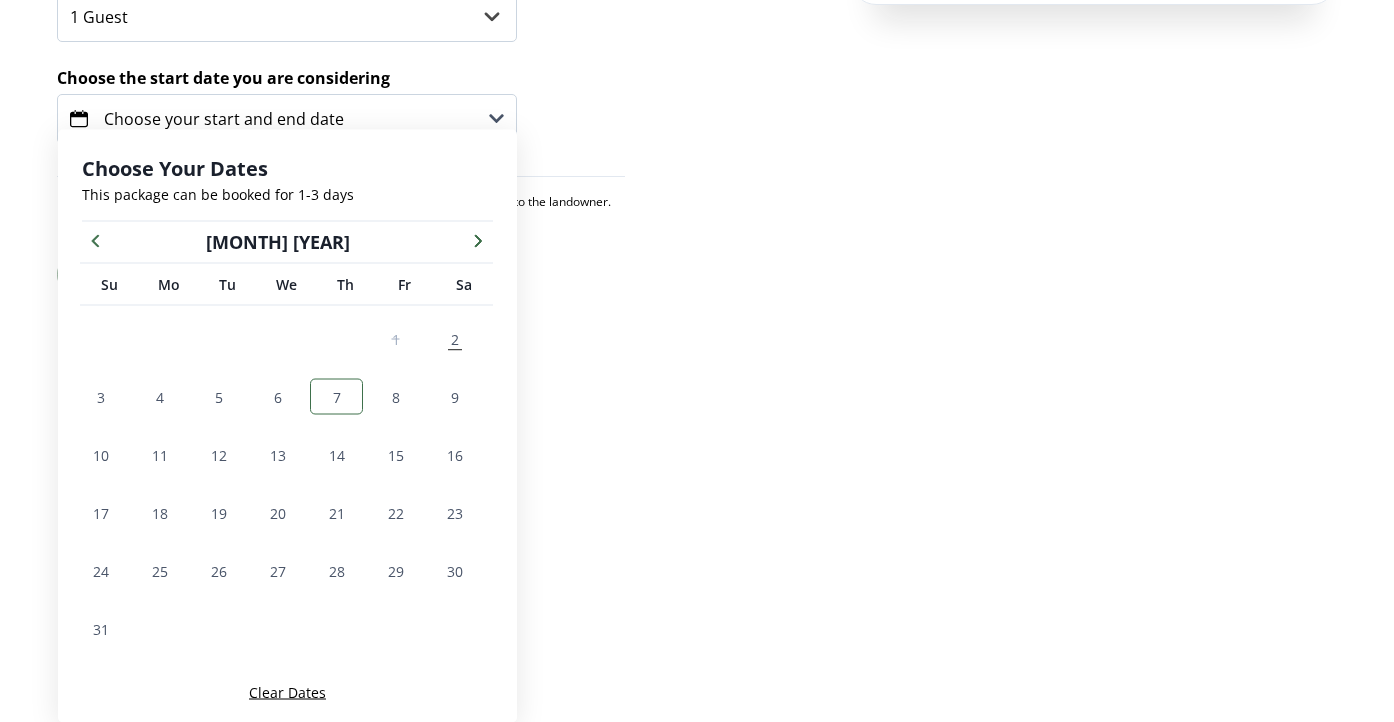 click on "7" at bounding box center (337, 396) 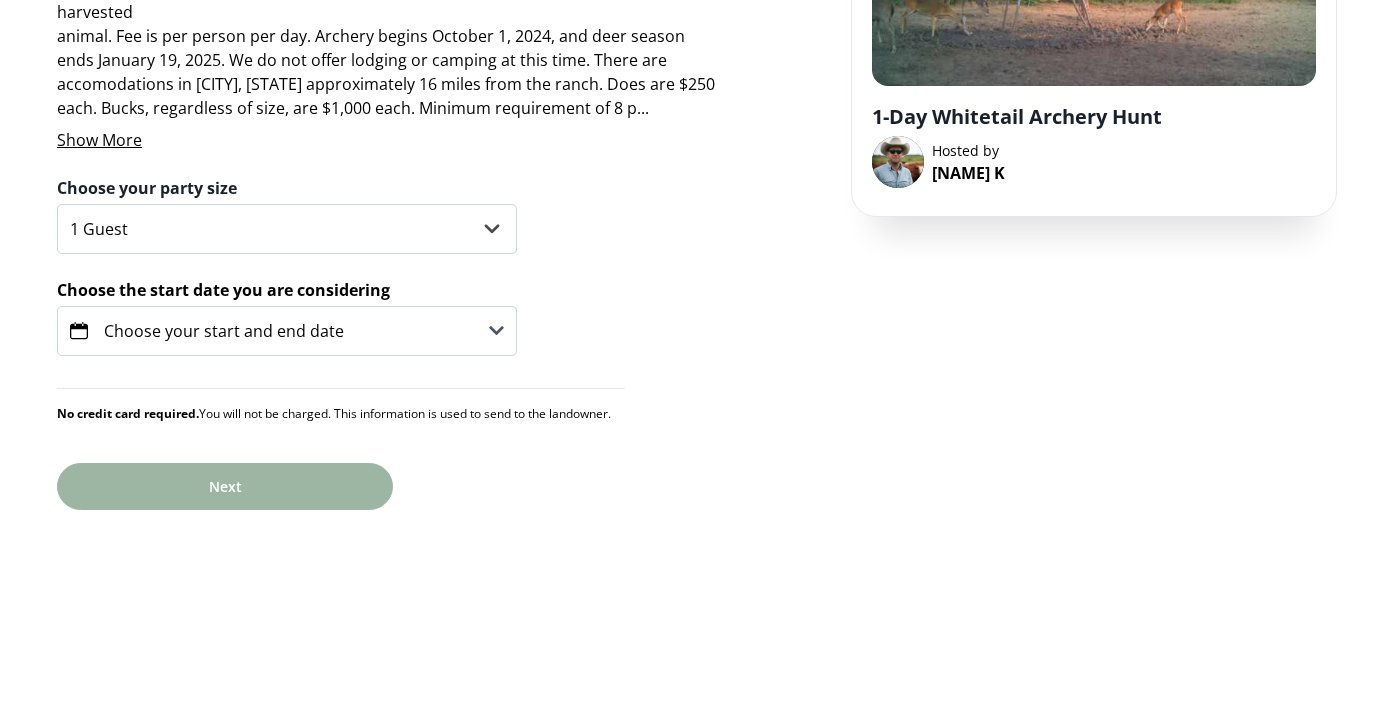 scroll, scrollTop: 147, scrollLeft: 0, axis: vertical 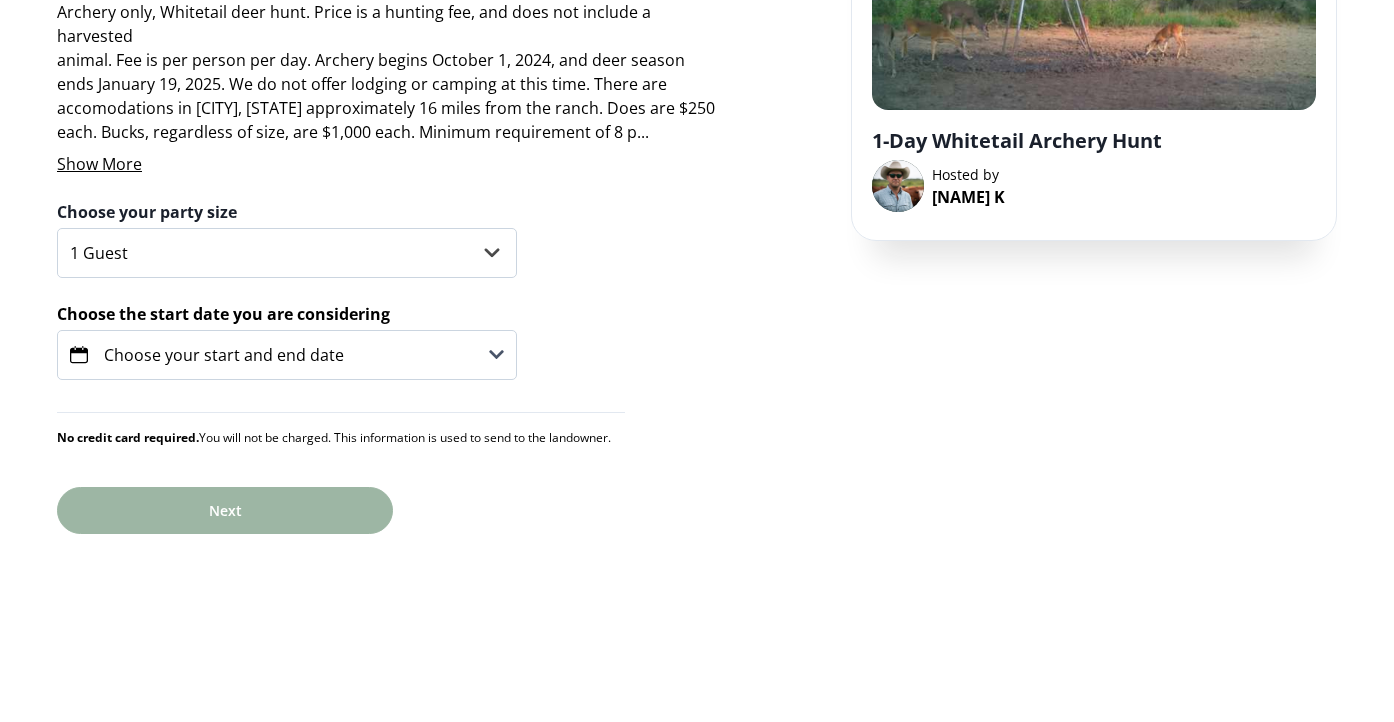 click on "Listing Activity Packages Guests & Dates Package Details Archery only, Whitetail deer hunt. Price is a hunting fee, and does not include a harvested animal. Fee is per person per day. Archery begins October 1, [YEAR], and deer season ends January 19, [YEAR]. We do not offer lodging or camping at this time. There are accomodations in [CITY], [STATE] approximately 16 miles from the ranch. Does are $[PRICE] each. Bucks, regardless of size, are $[PRICE] each. Minimum requirement of 8 p ... Show More ... Show More Package Details Archery only, Whitetail deer hunt. Price is a hunting fee, and does not include a harvested animal. Fee is per person per day. Archery begins October 1, [YEAR], and deer season ends January 19, [YEAR].
We do not offer lodging or camping at this time. There are accomodations in [CITY], [STATE] approximately 16 miles from the ranch.
Choose your party size 1 Guest 2 Guests 3 Guests Choose the start date you are considering Choose your start and end date Next" at bounding box center [697, 299] 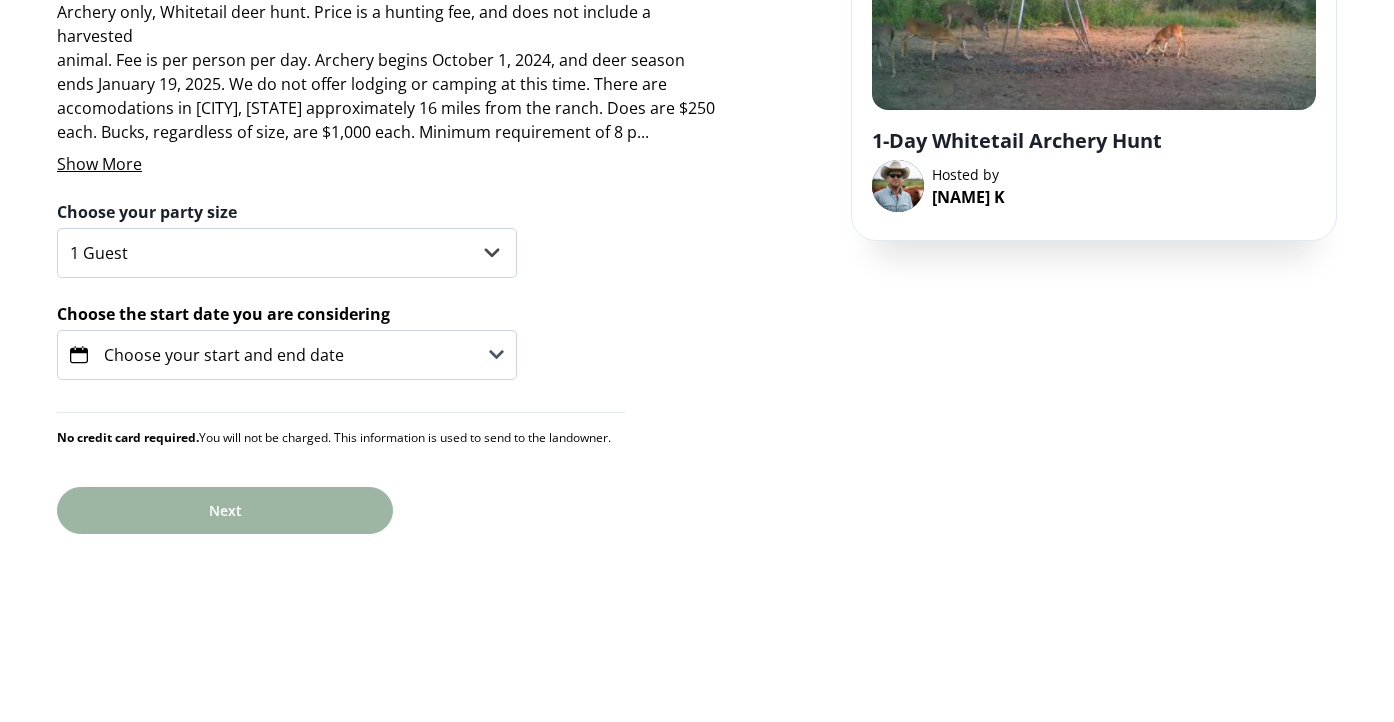 click 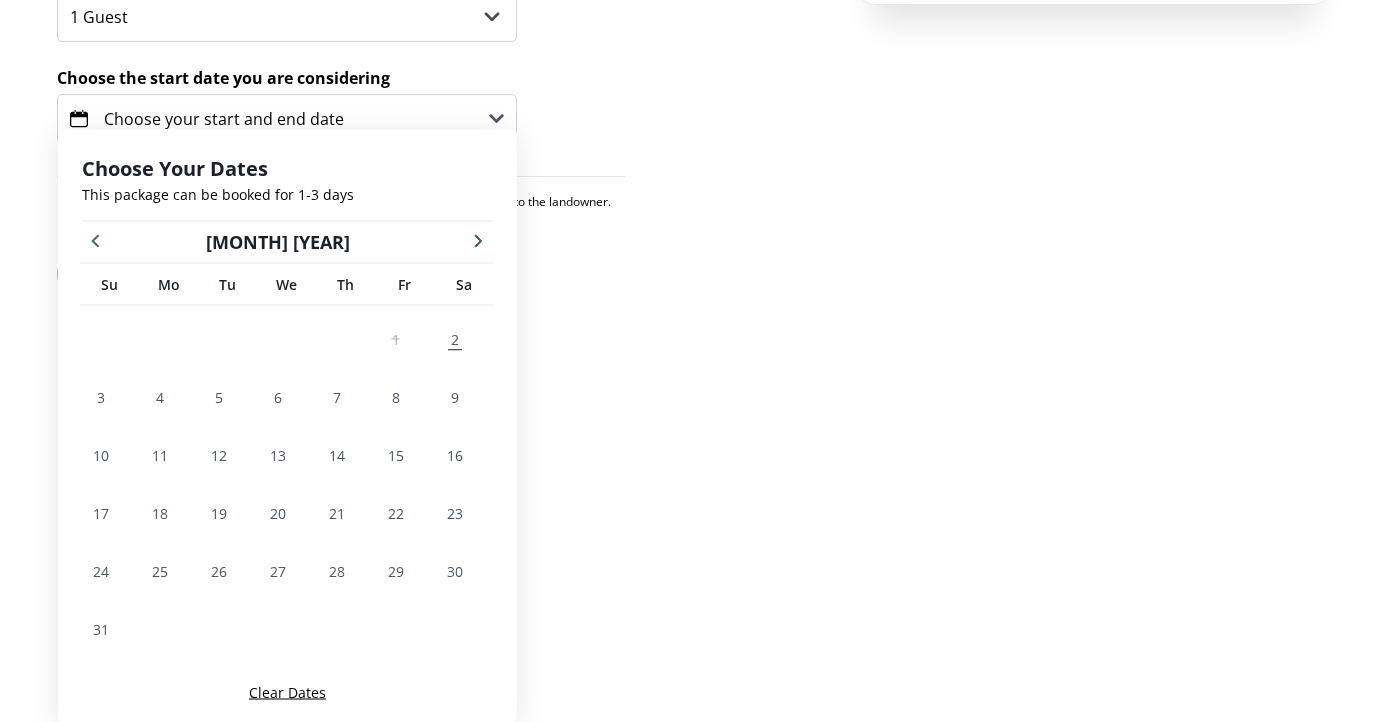 scroll, scrollTop: 383, scrollLeft: 0, axis: vertical 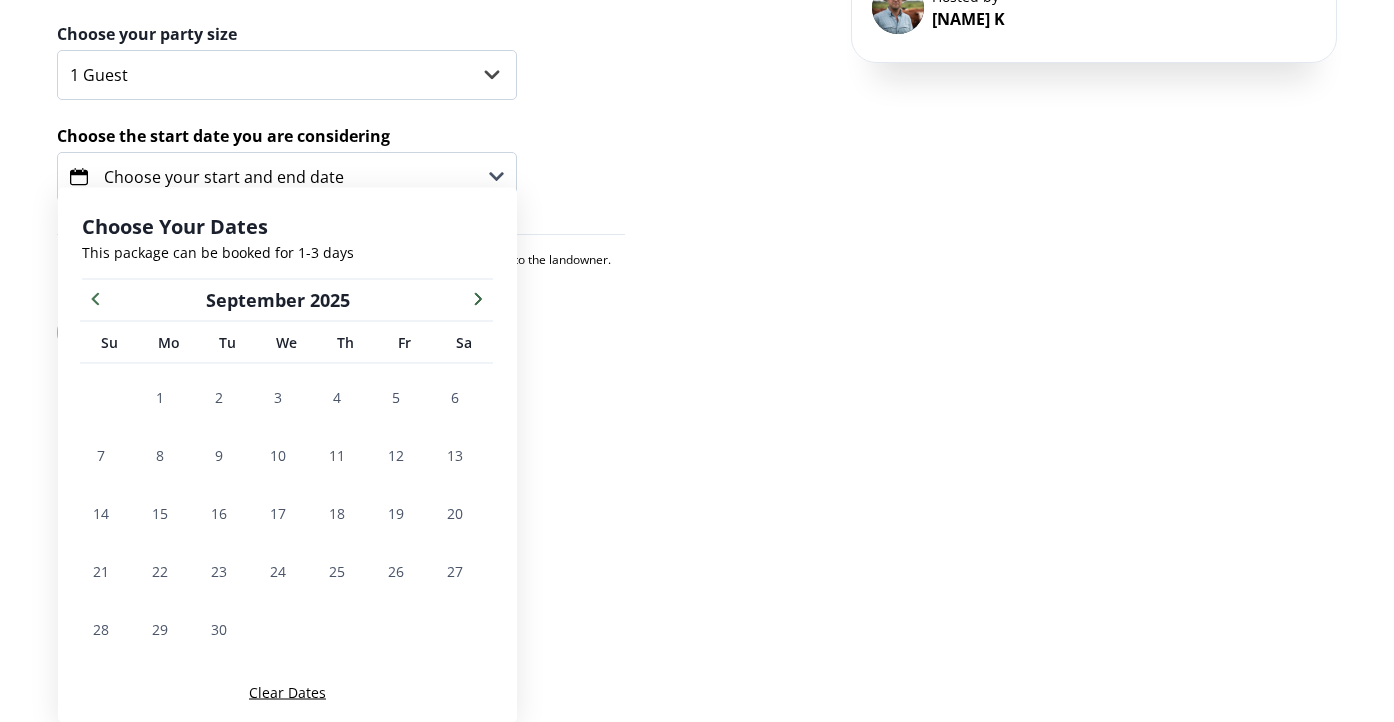 click on "This package can be booked for 1-3 days" at bounding box center [287, 252] 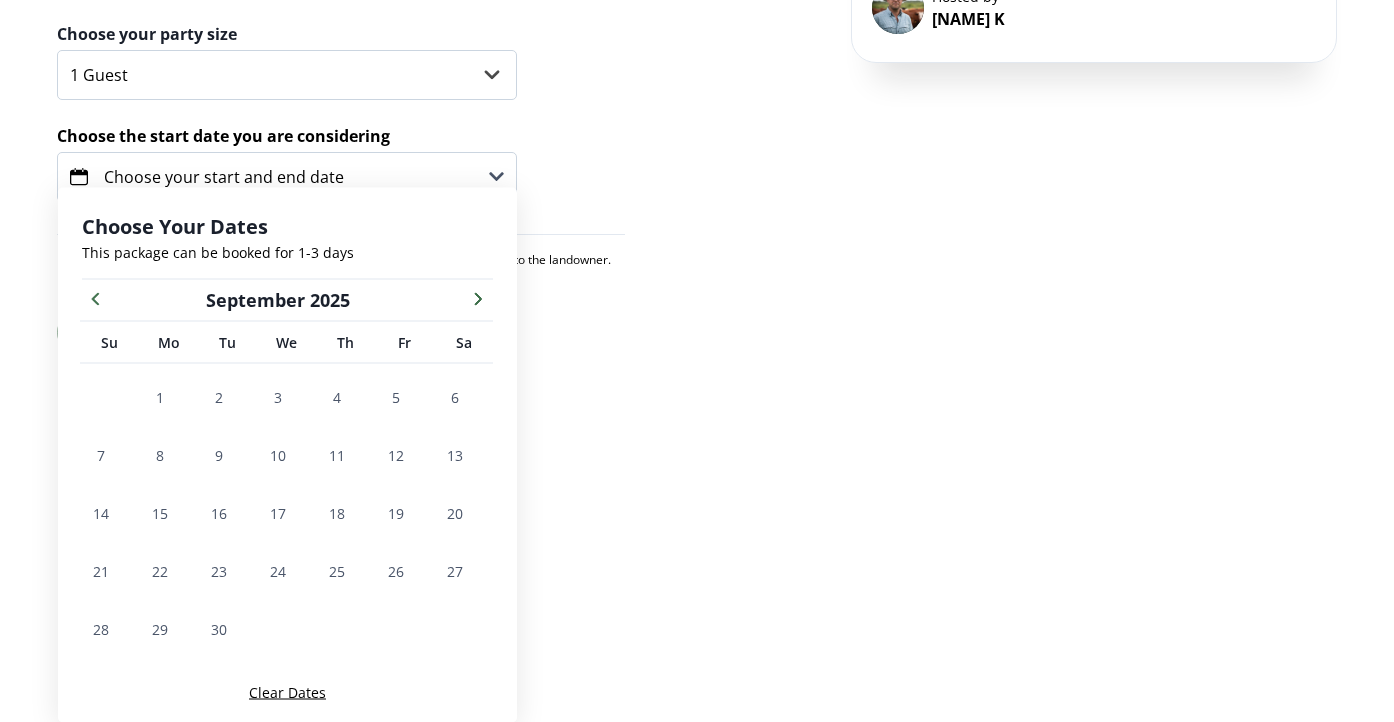 click at bounding box center (478, 298) 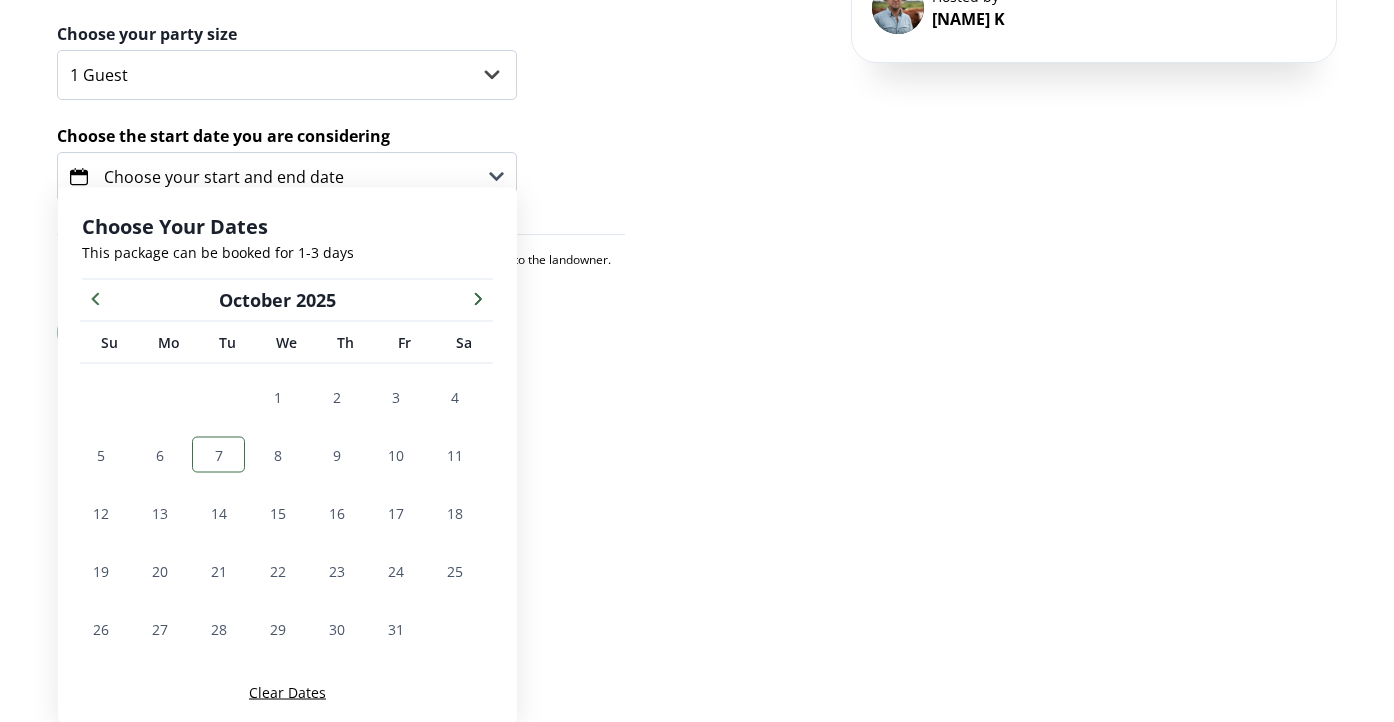 click on "7" at bounding box center (218, 455) 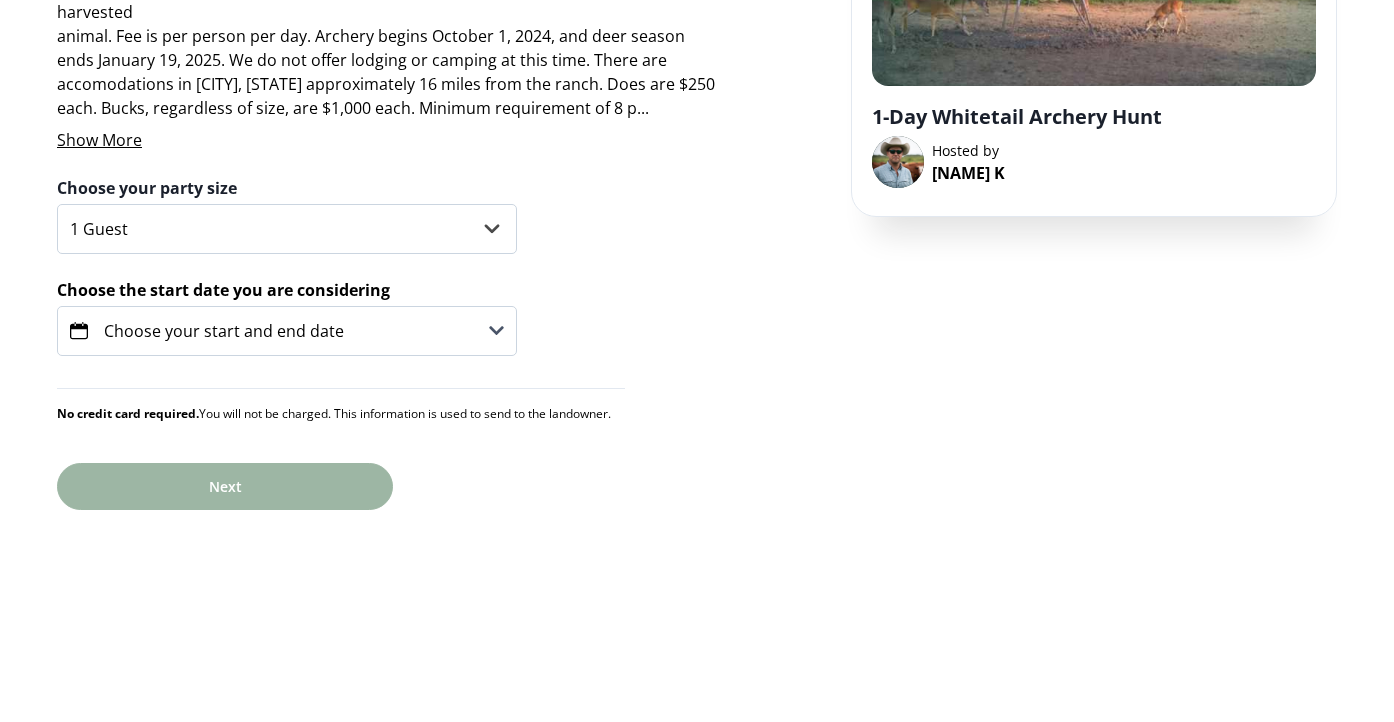 click on "Listing Activity Packages Guests & Dates Package Details Archery only, Whitetail deer hunt. Price is a hunting fee, and does not include a harvested animal. Fee is per person per day. Archery begins October 1, 2024, and deer season ends January 19, 2025. We do not offer lodging or camping at this time. There are accomodations in [CITY], [STATE] approximately 16 miles from the ranch. Does are $250 each. Bucks, regardless of size, are $1,000 each. Minimum requirement of 8 points or more, and outside the ears. Hogs are free. 1 Guest 2 Guests" at bounding box center [697, 283] 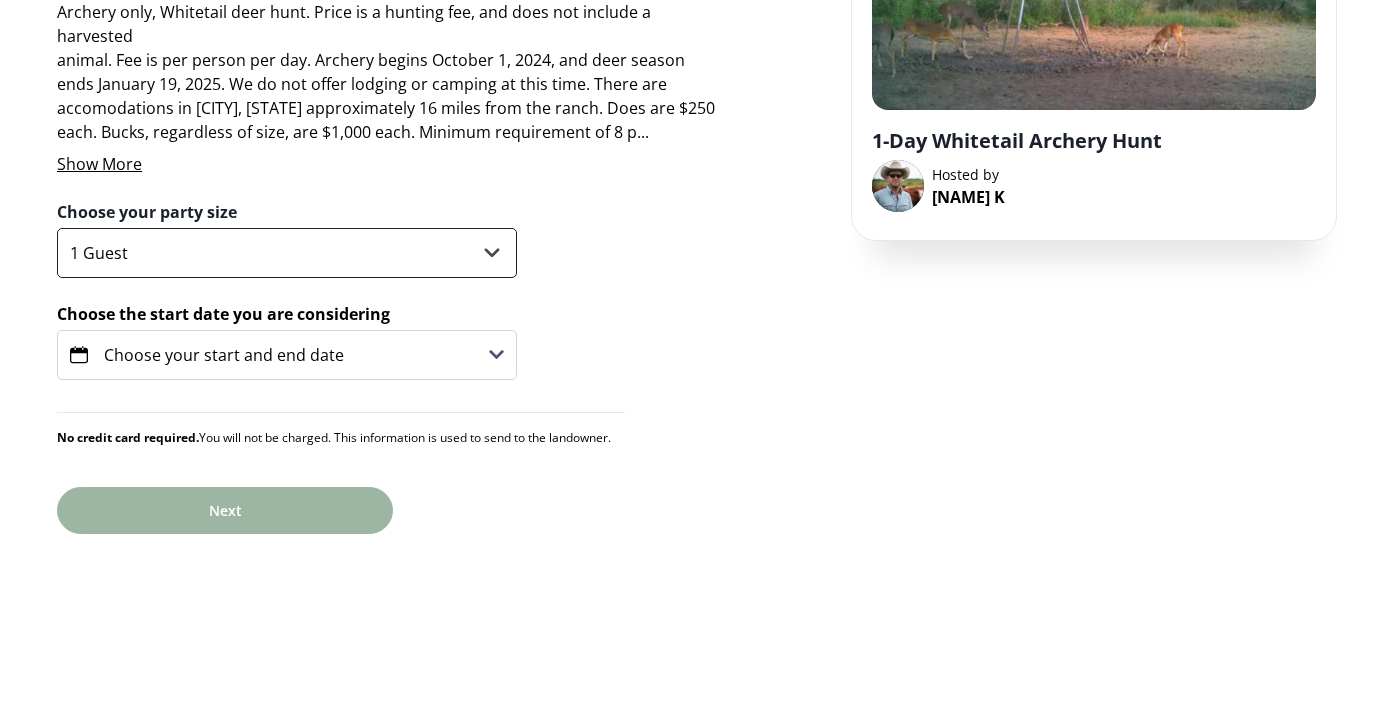 click on "1  Guest 2  Guests 3  Guests" at bounding box center [287, 253] 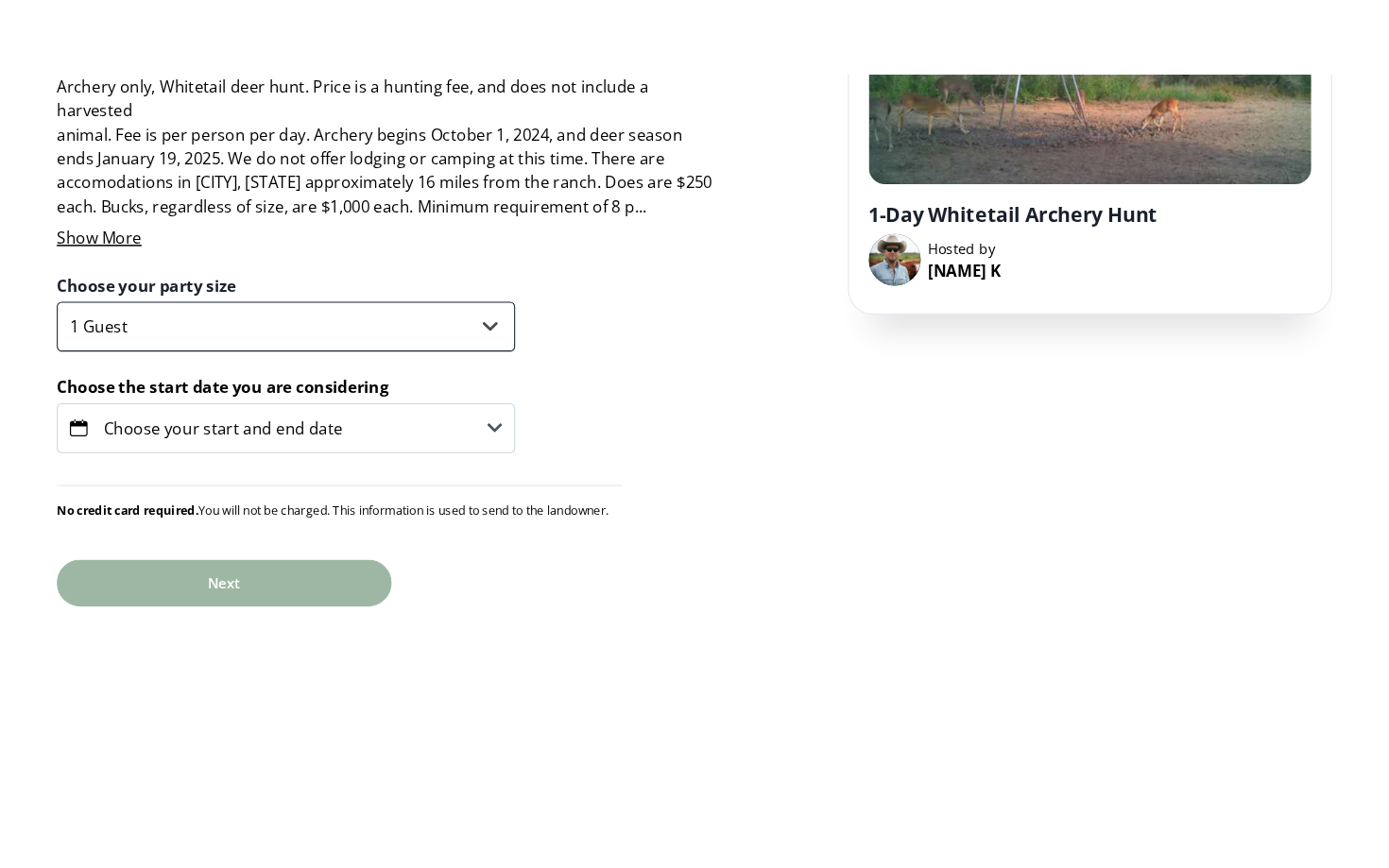 scroll, scrollTop: 0, scrollLeft: 0, axis: both 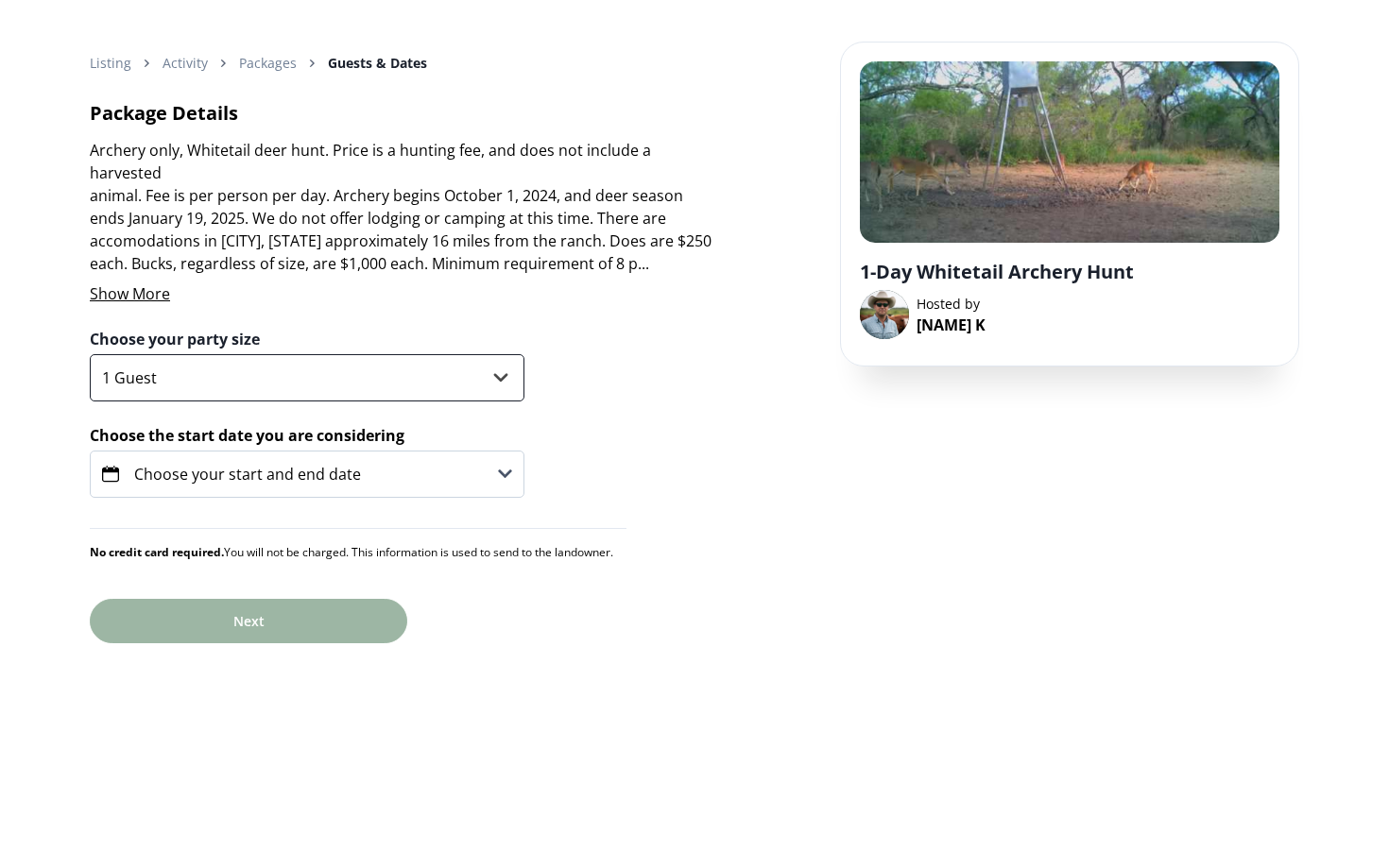 click on "1  Guest 2  Guests 3  Guests" at bounding box center [307, 378] 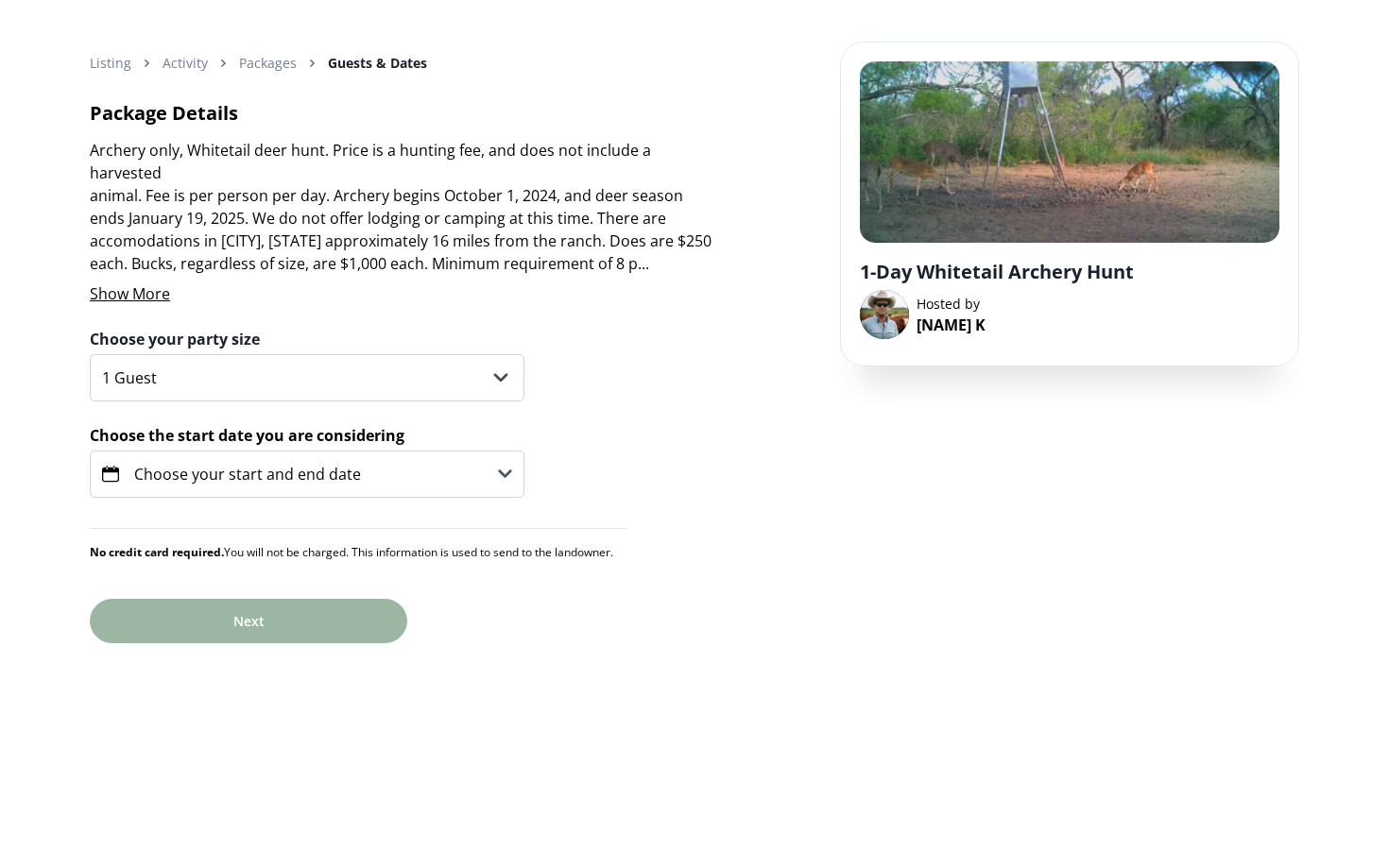 click on "Choose your start and end date" at bounding box center [232, 474] 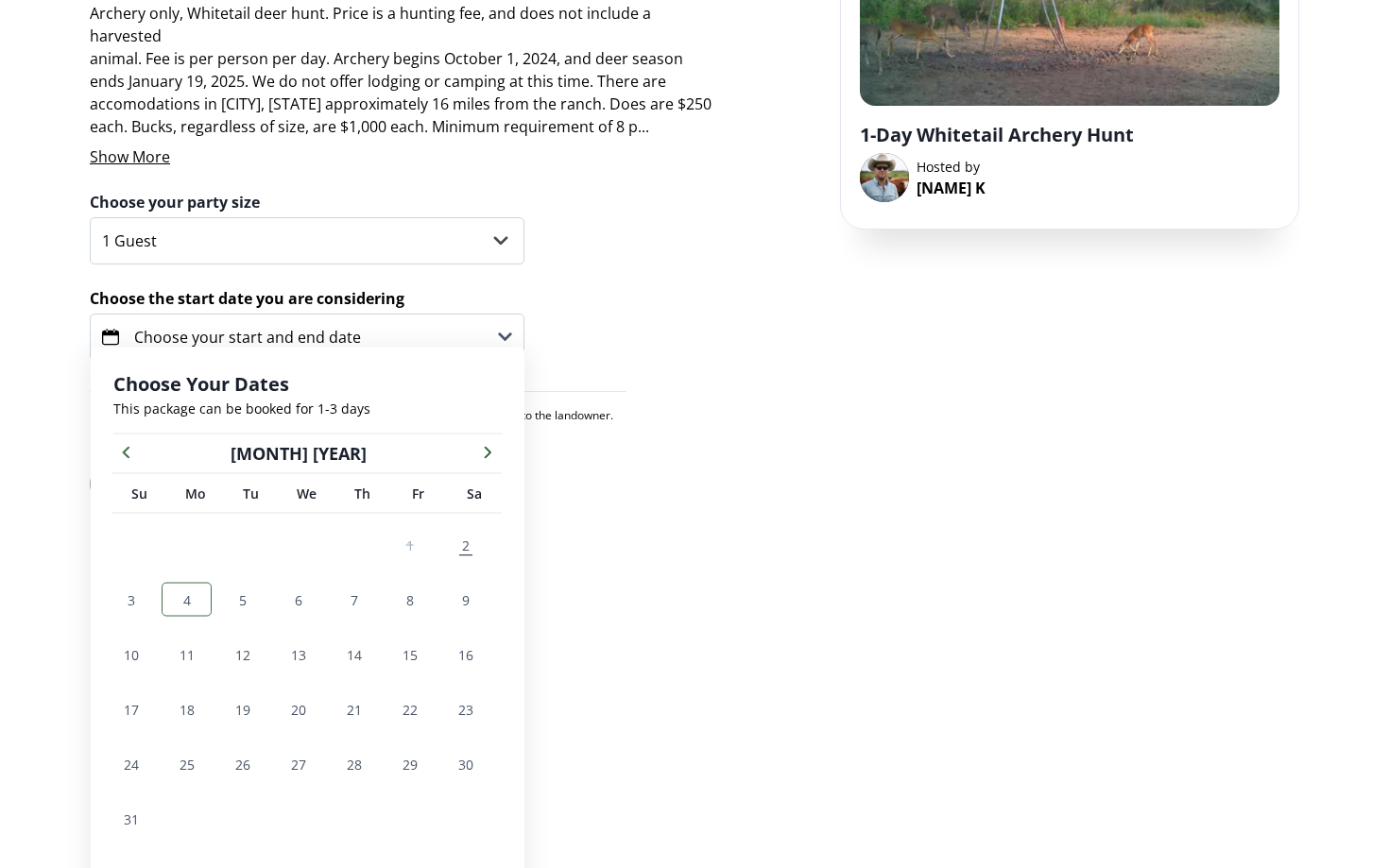 scroll, scrollTop: 176, scrollLeft: 0, axis: vertical 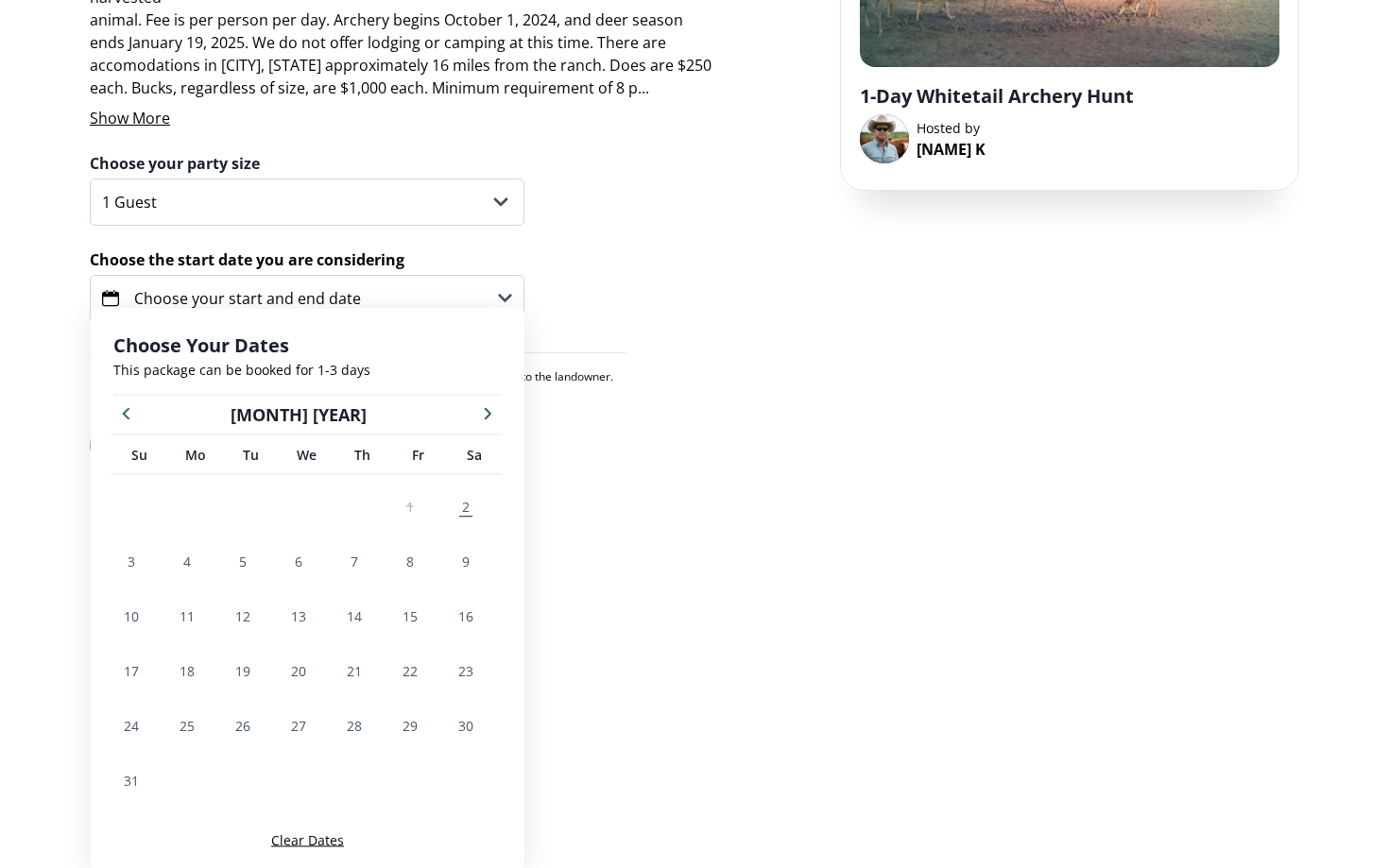 click 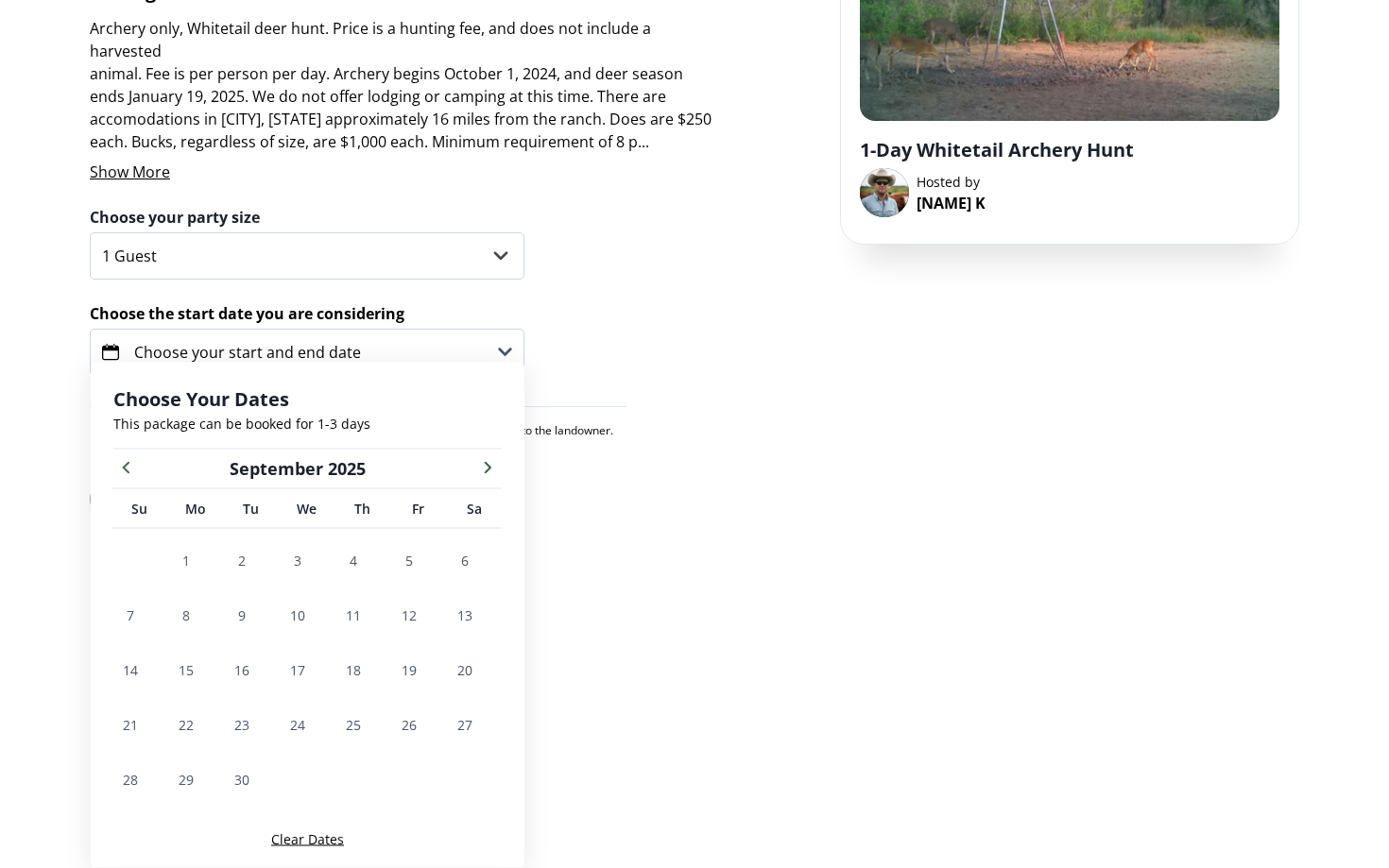 scroll, scrollTop: 121, scrollLeft: 0, axis: vertical 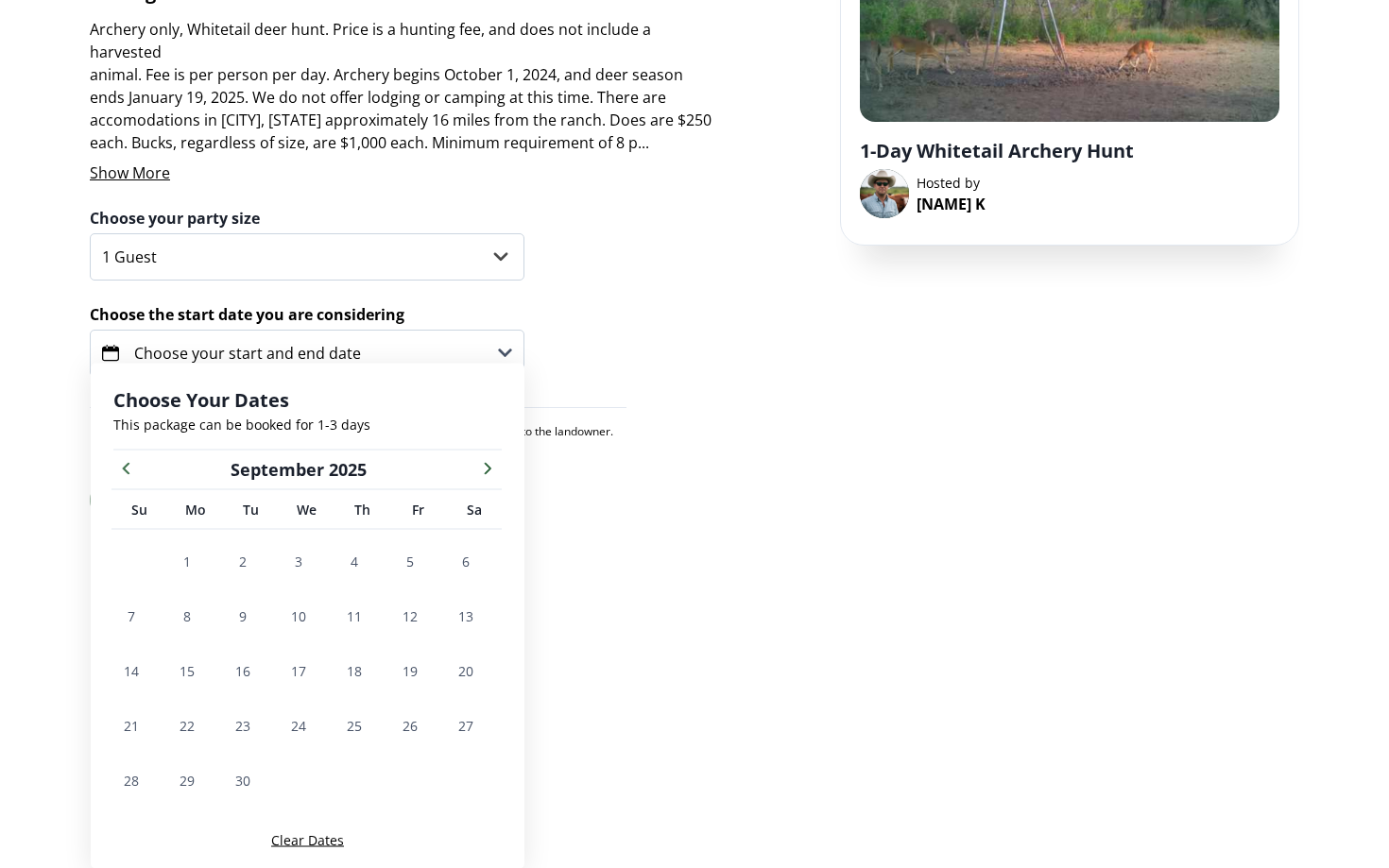 click 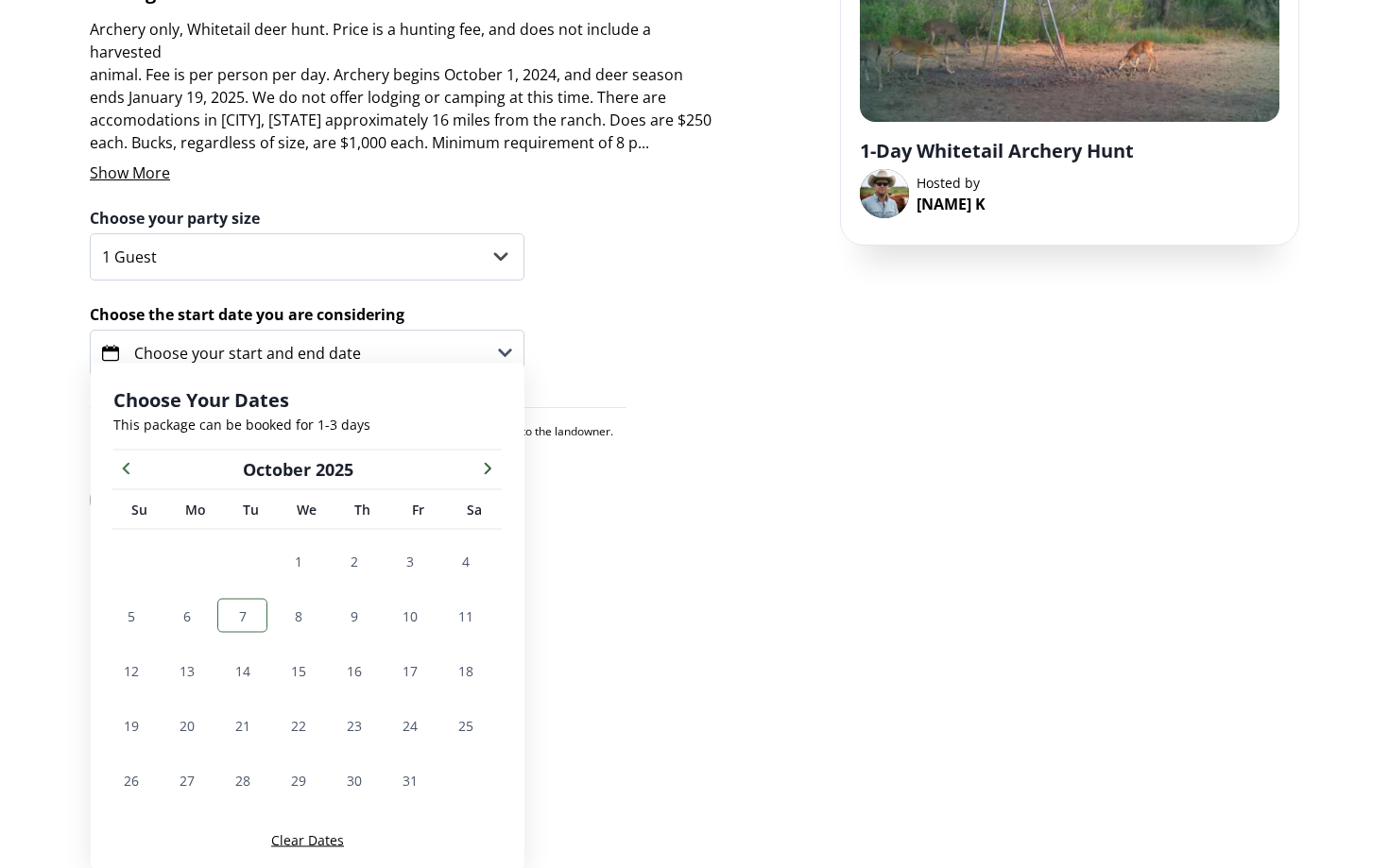 click on "7" at bounding box center [243, 615] 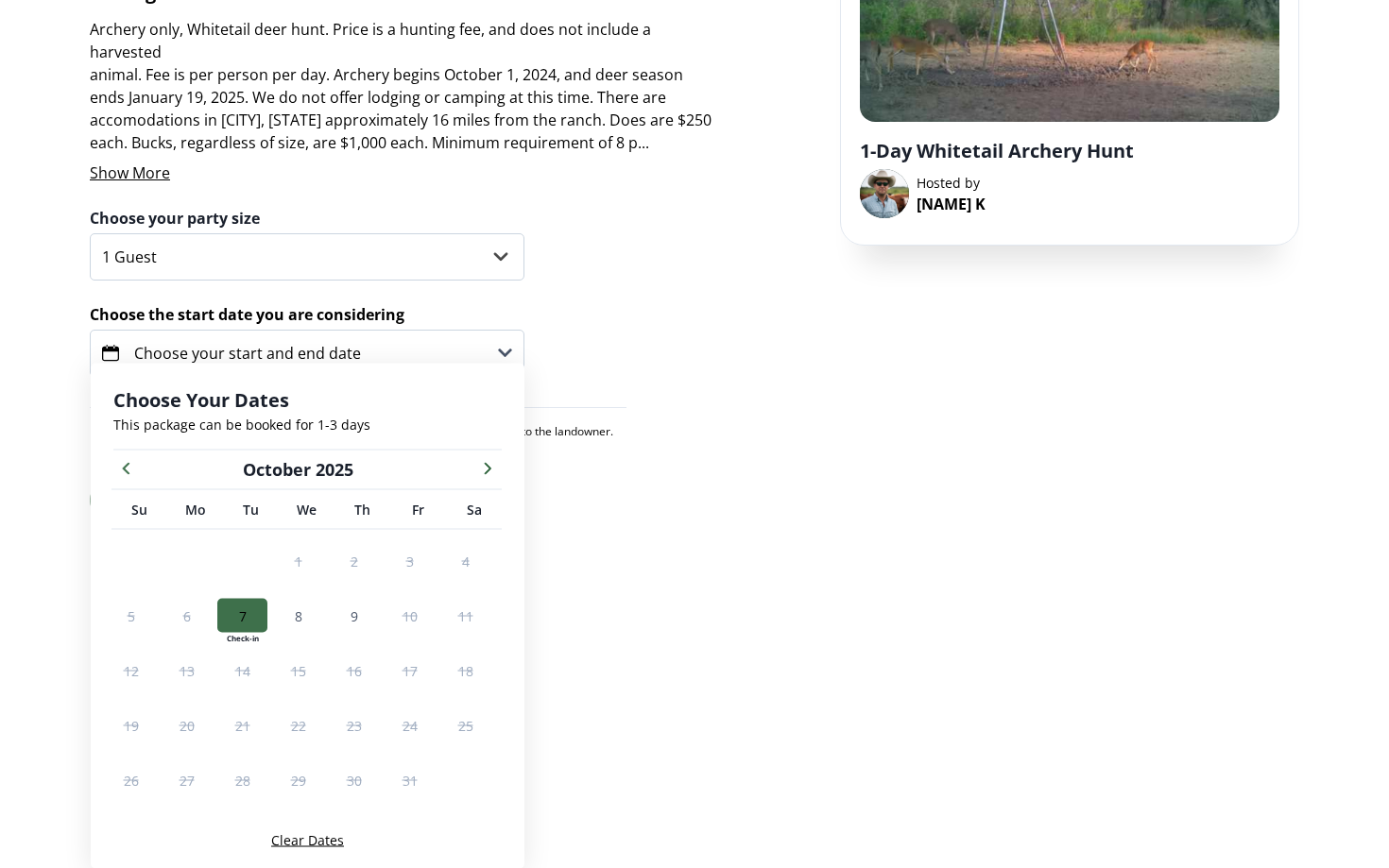 click on "Listing Activity Packages Guests & Dates Package Details Archery only, Whitetail deer hunt. Price is a hunting fee, and does not include a harvested animal. Fee is per person per day. Archery begins October 1, 2024, and deer season ends January 19, 2025. We do not offer lodging or camping at this time. There are accomodations in [CITY], [STATE] approximately 16 miles from the ranch. Does are $250 each. Bucks, regardless of size, are $1,000 each. Minimum requirement of 8 points or more, and outside the ears. Hogs are free. 1 Guest 2 Guests" at bounding box center [694, 308] 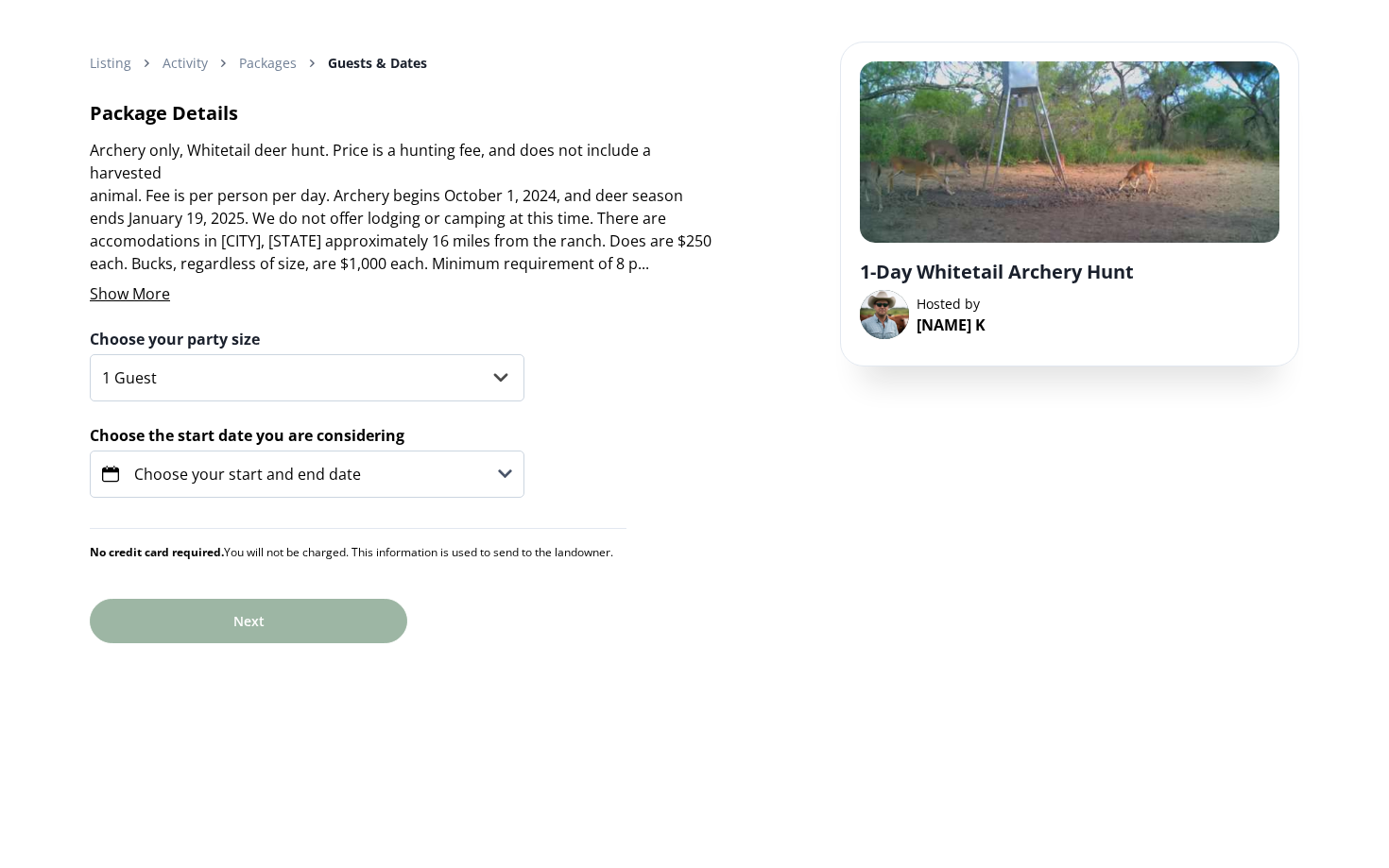 scroll, scrollTop: 0, scrollLeft: 0, axis: both 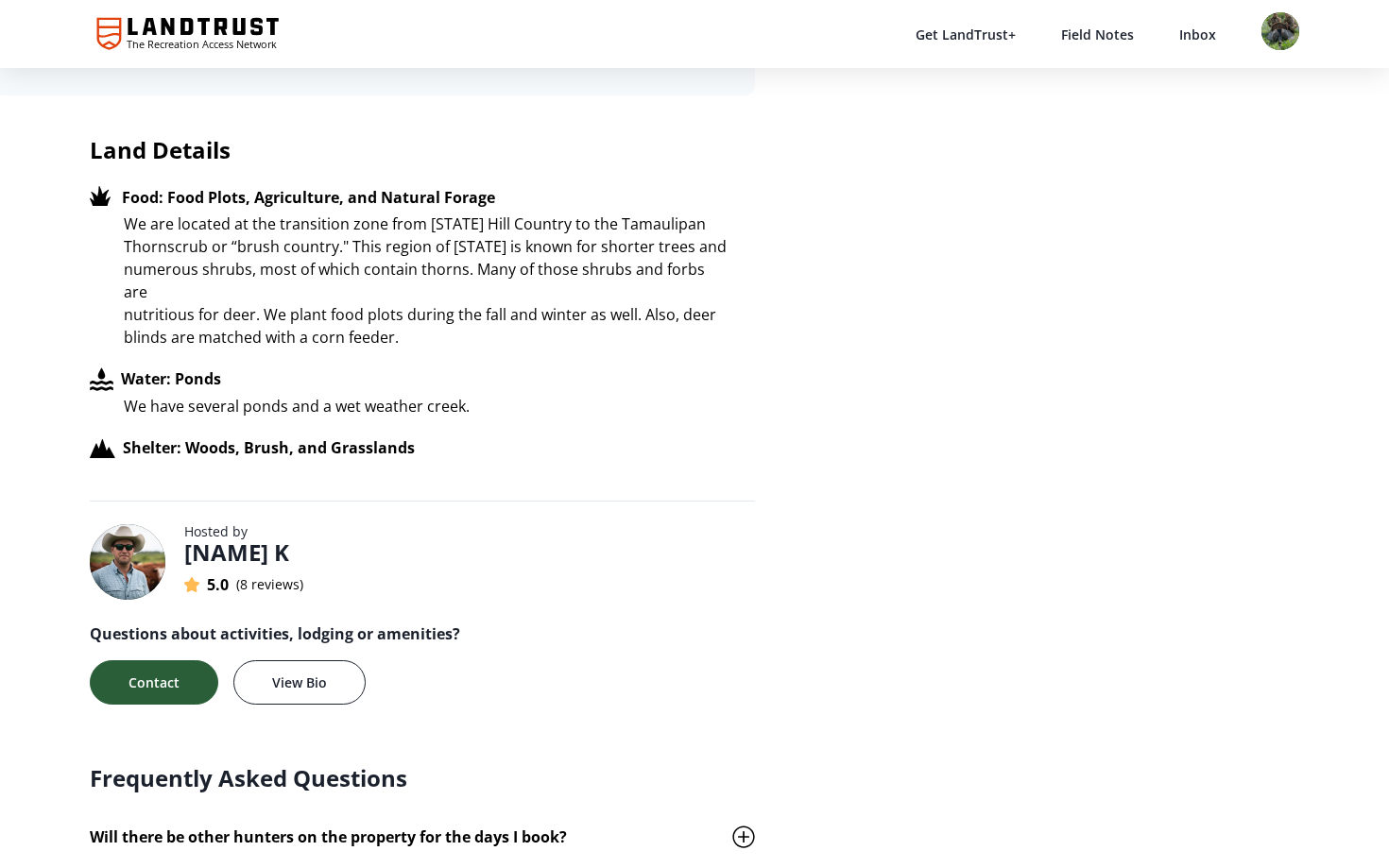 click on "Contact" at bounding box center [154, 682] 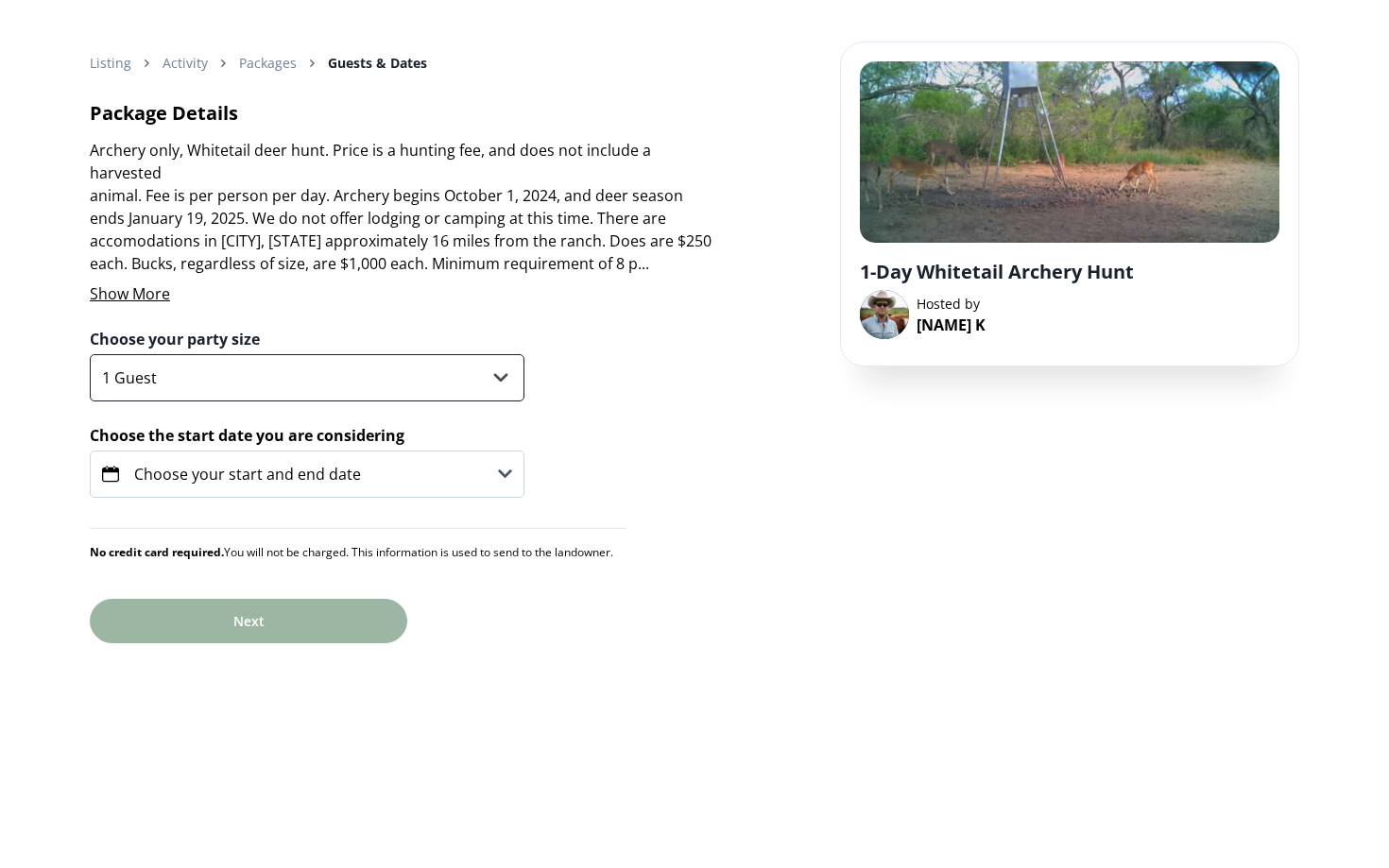click on "1  Guest 2  Guests 3  Guests" at bounding box center (307, 378) 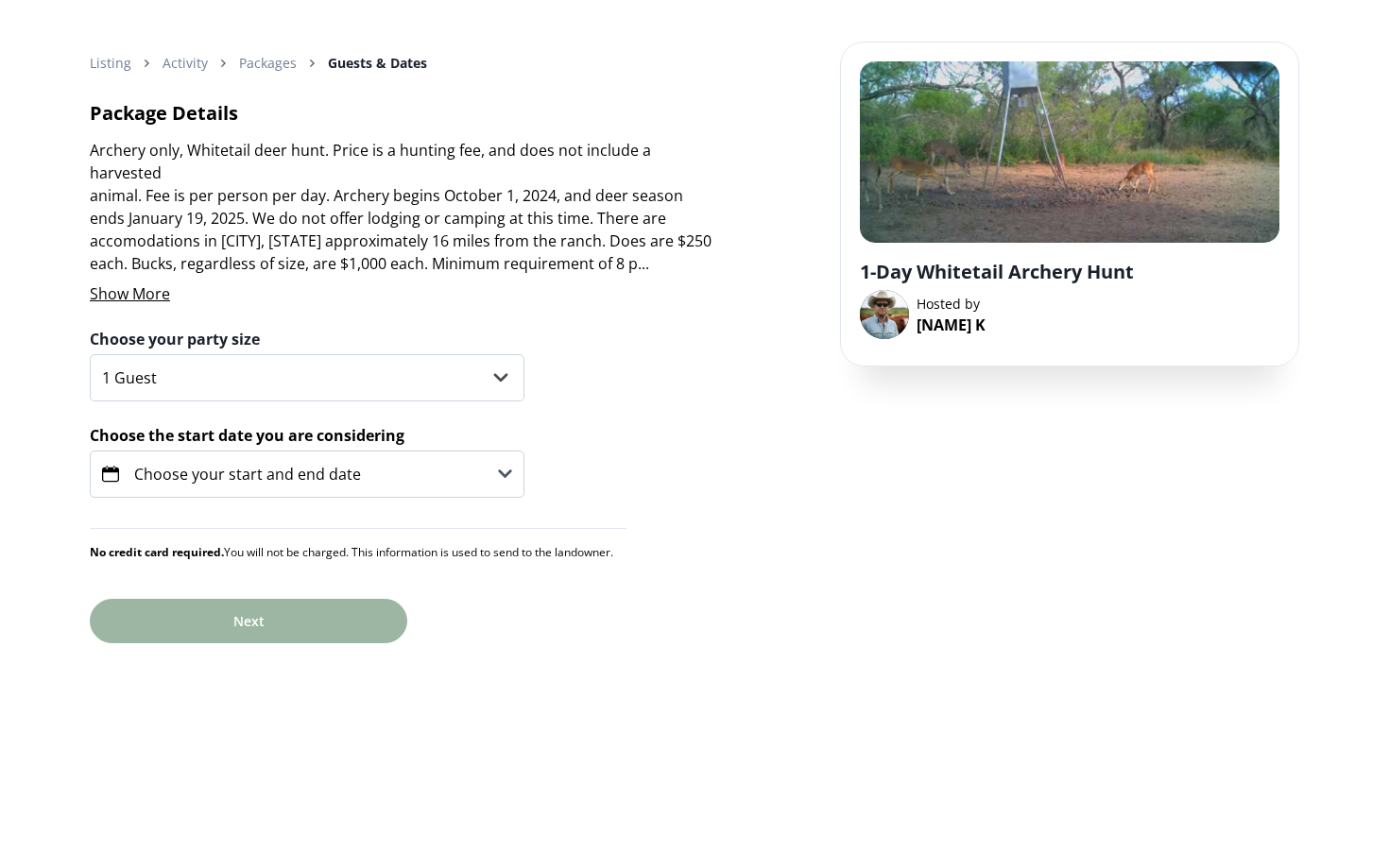 click 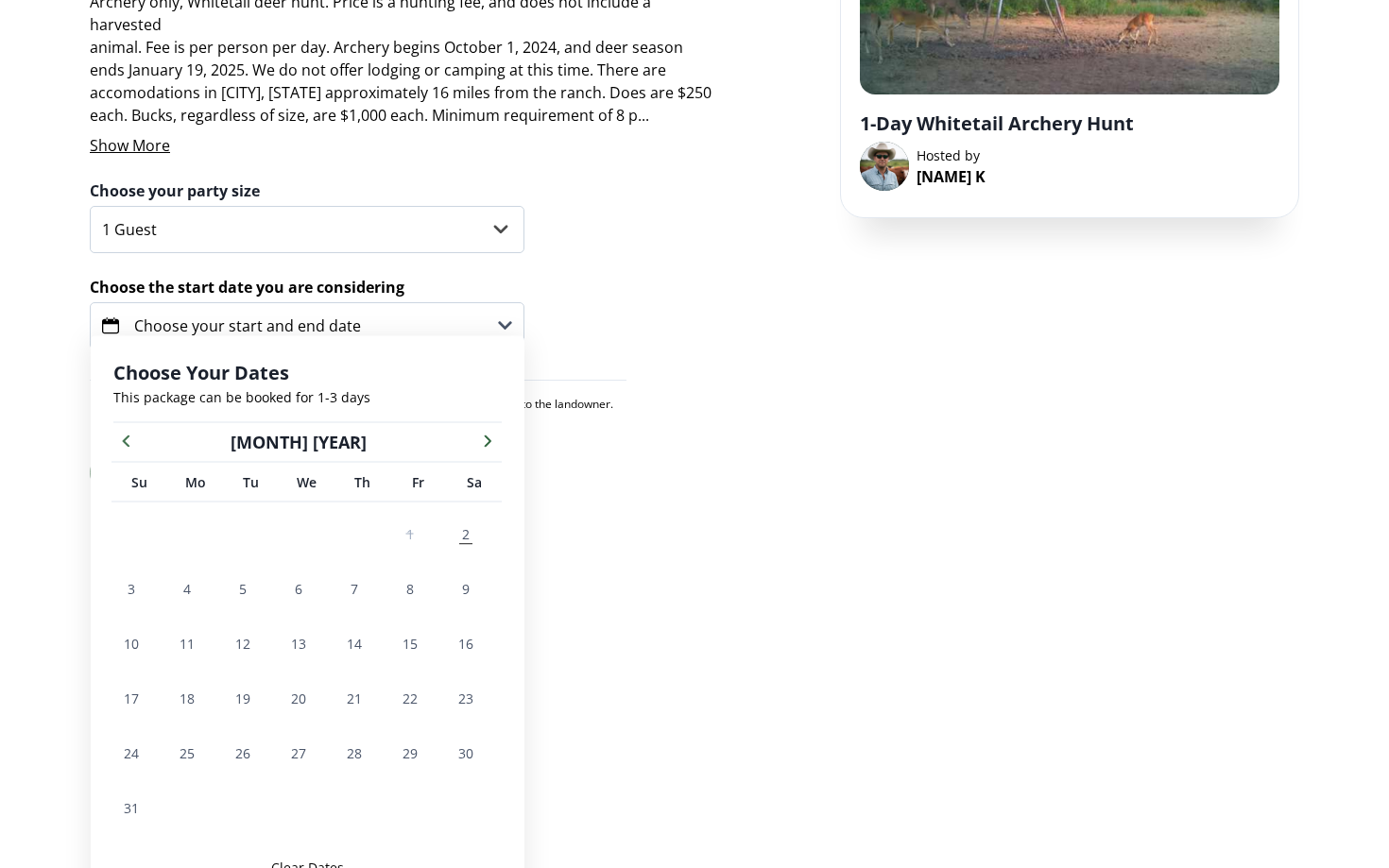 scroll, scrollTop: 176, scrollLeft: 0, axis: vertical 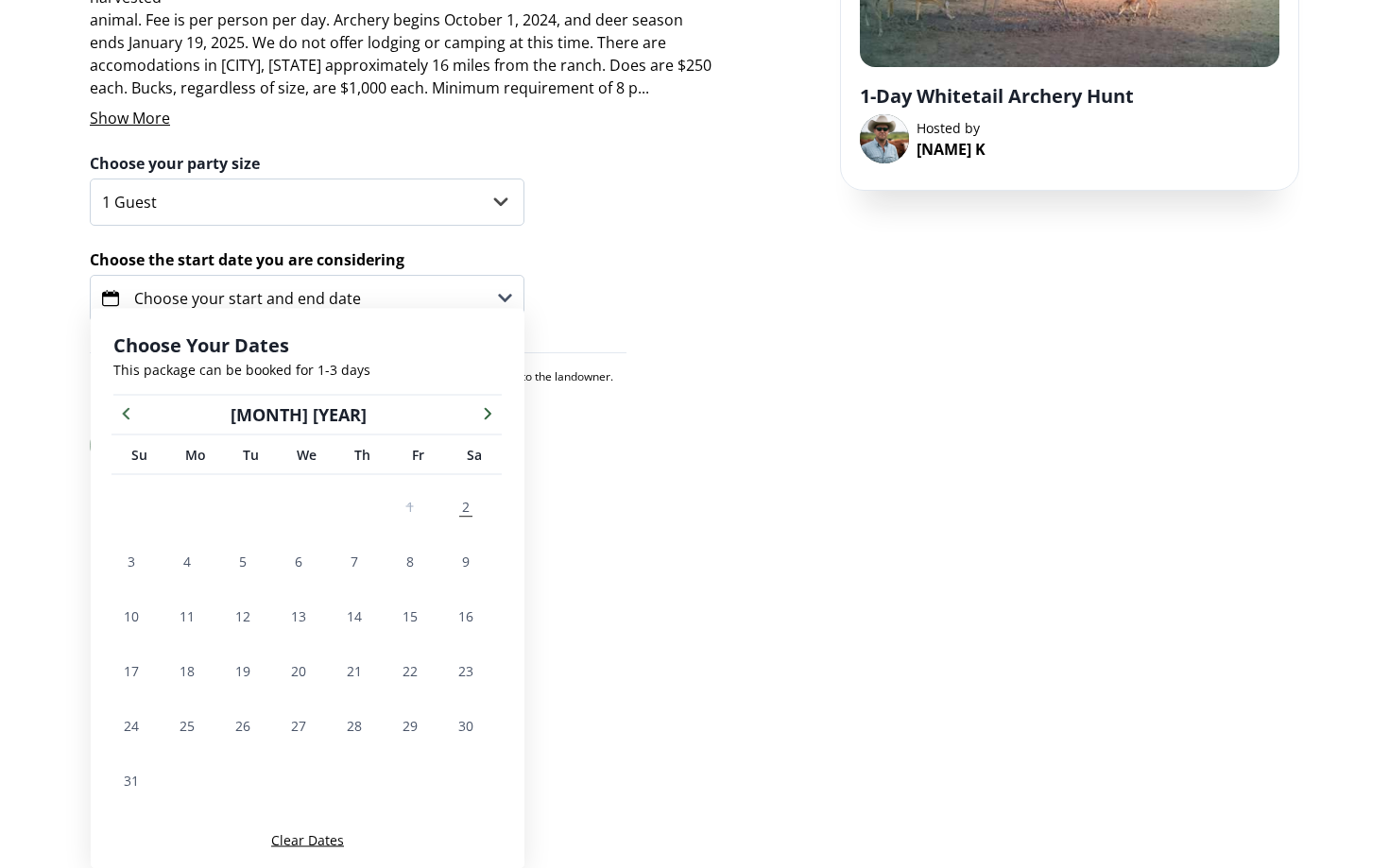 click 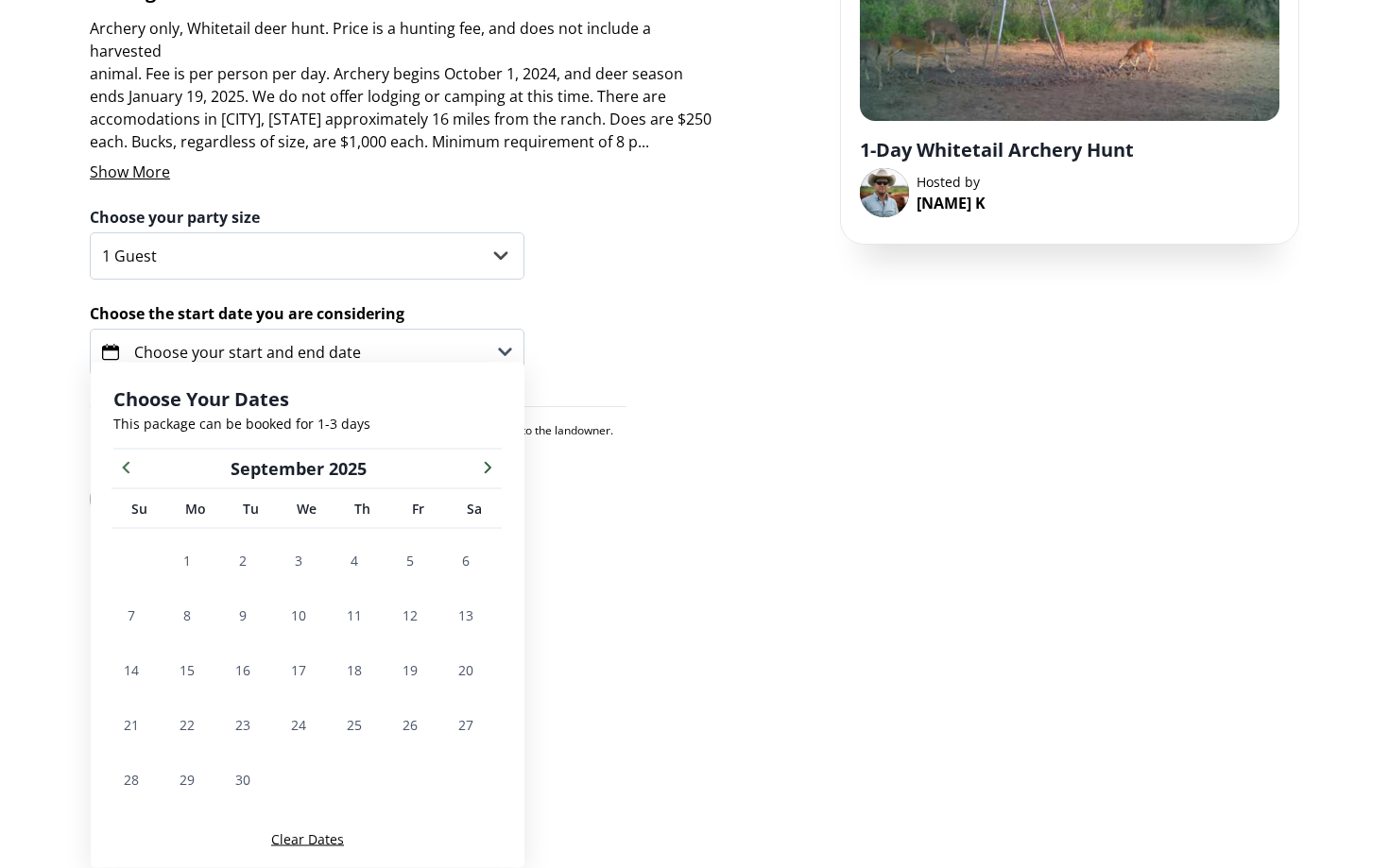 scroll, scrollTop: 121, scrollLeft: 0, axis: vertical 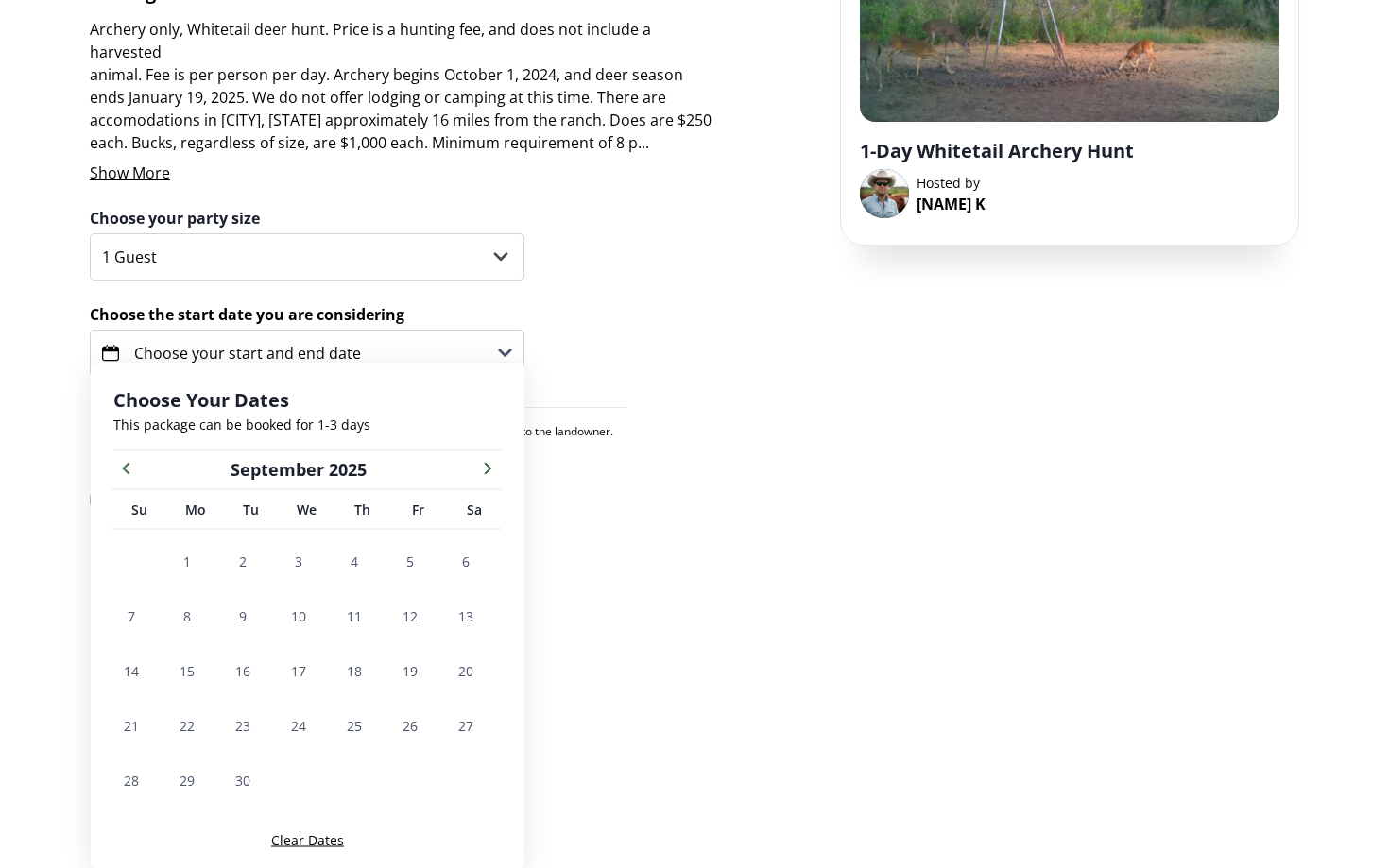 click on "Choose Your Dates" at bounding box center [307, 400] 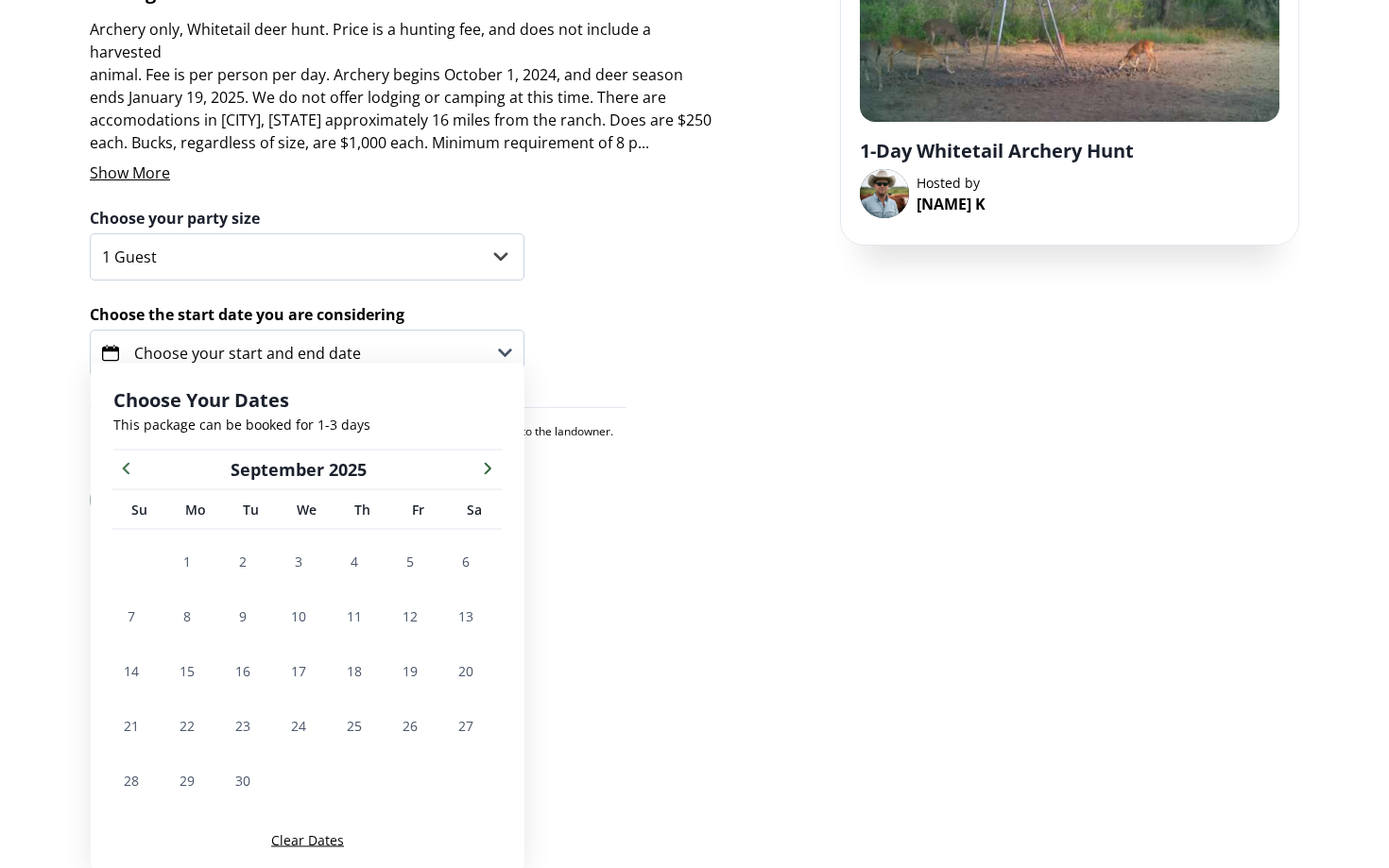 click at bounding box center [488, 468] 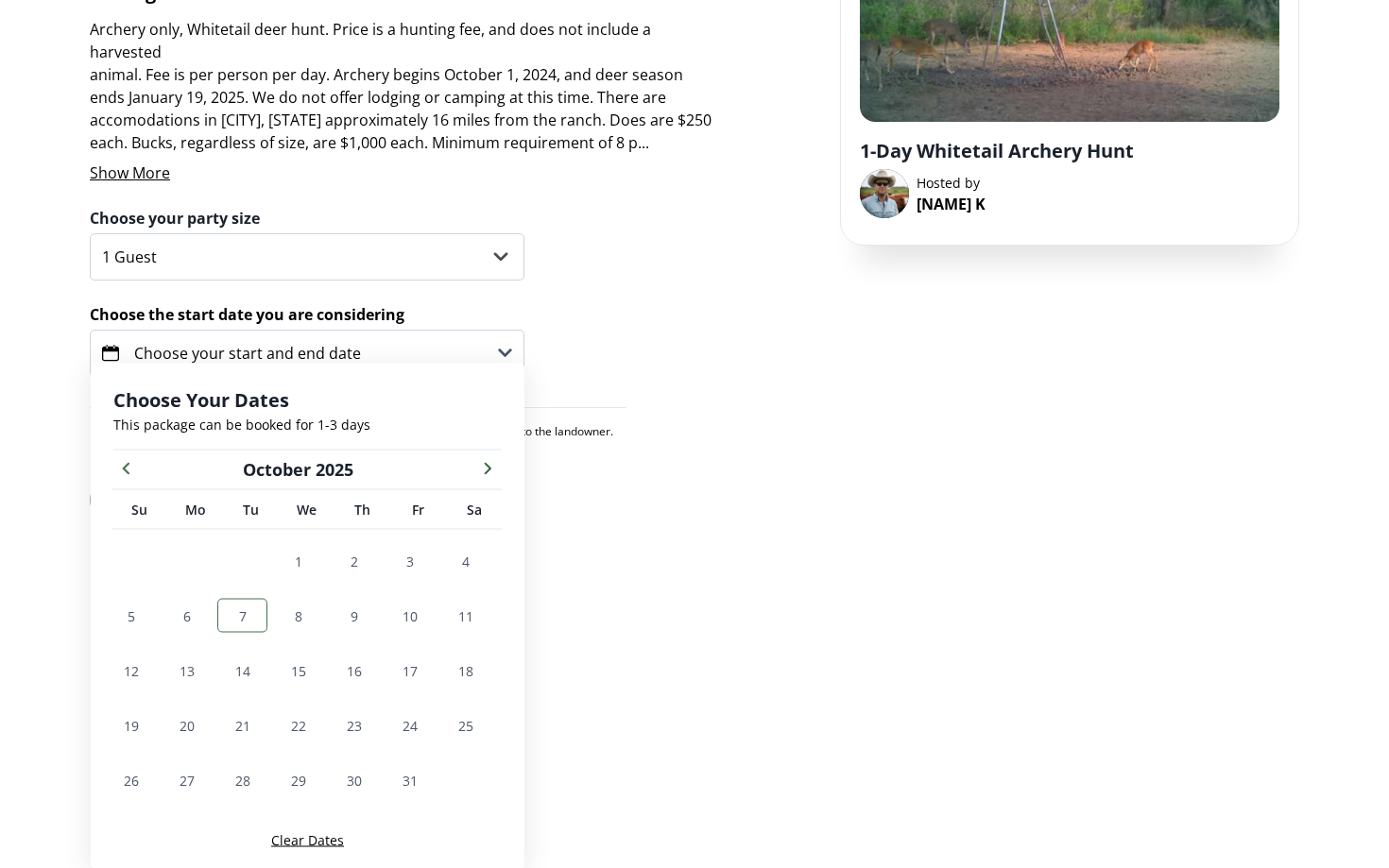 click on "7" at bounding box center (243, 615) 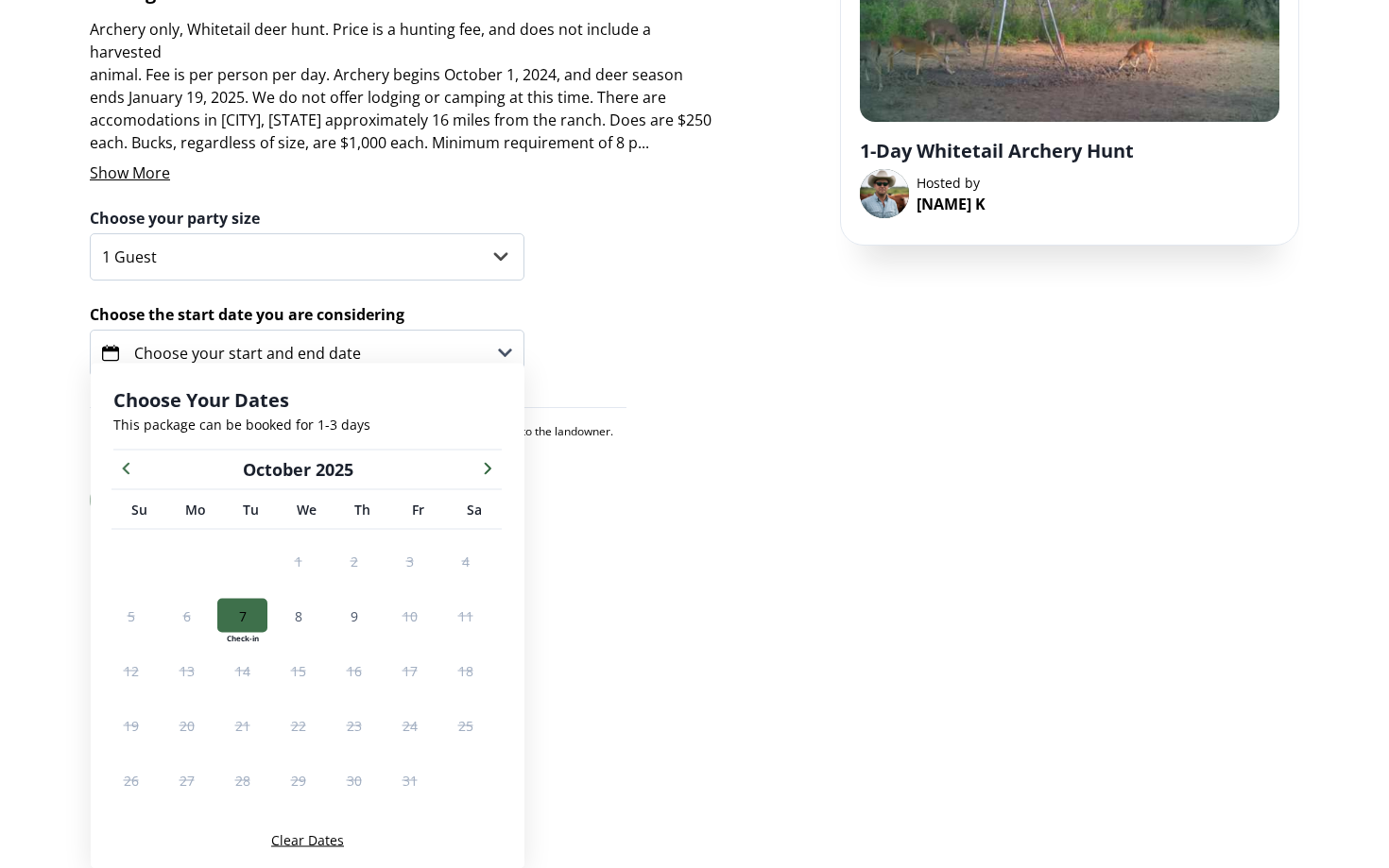 click on "7" at bounding box center (243, 615) 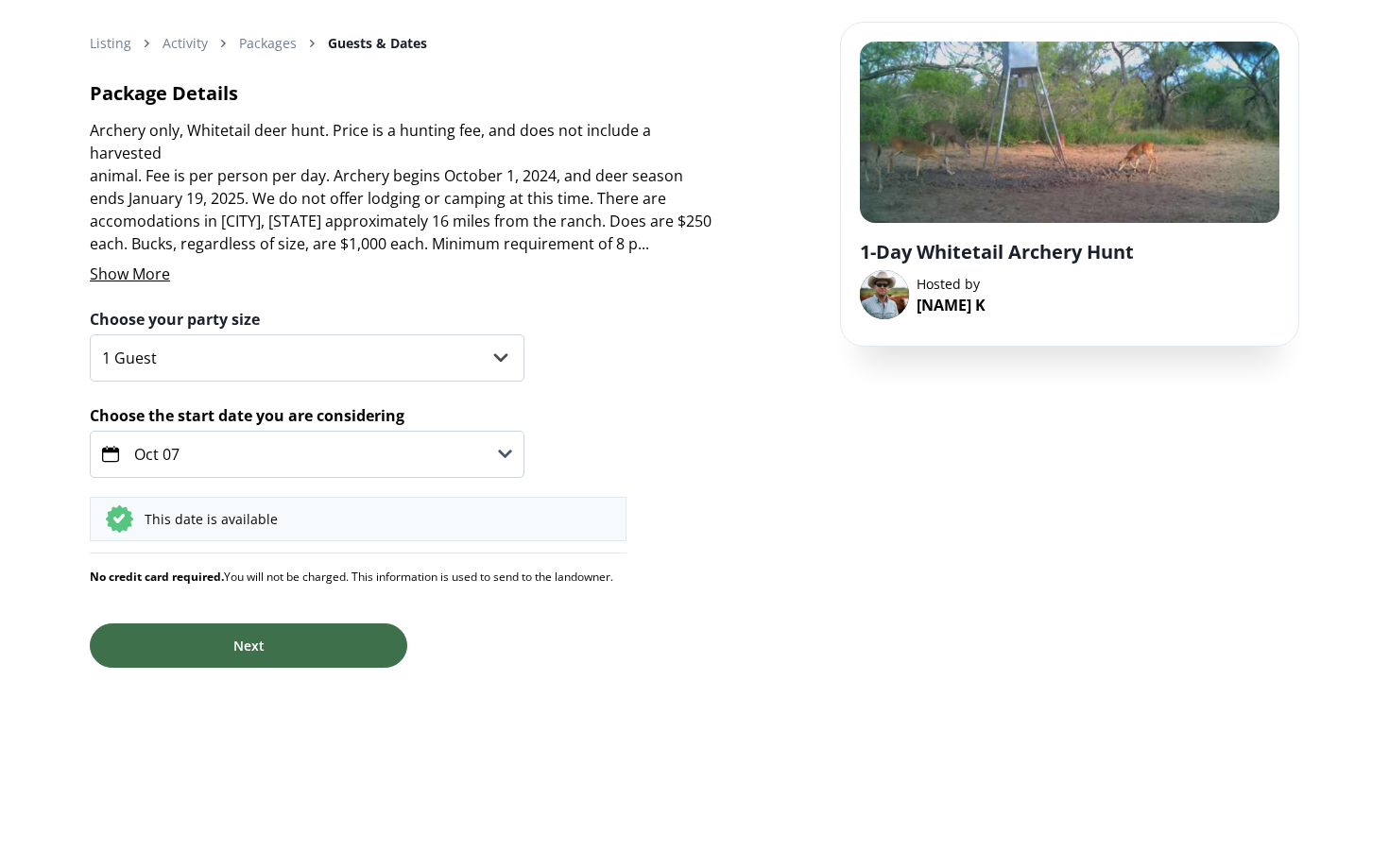 scroll, scrollTop: 0, scrollLeft: 0, axis: both 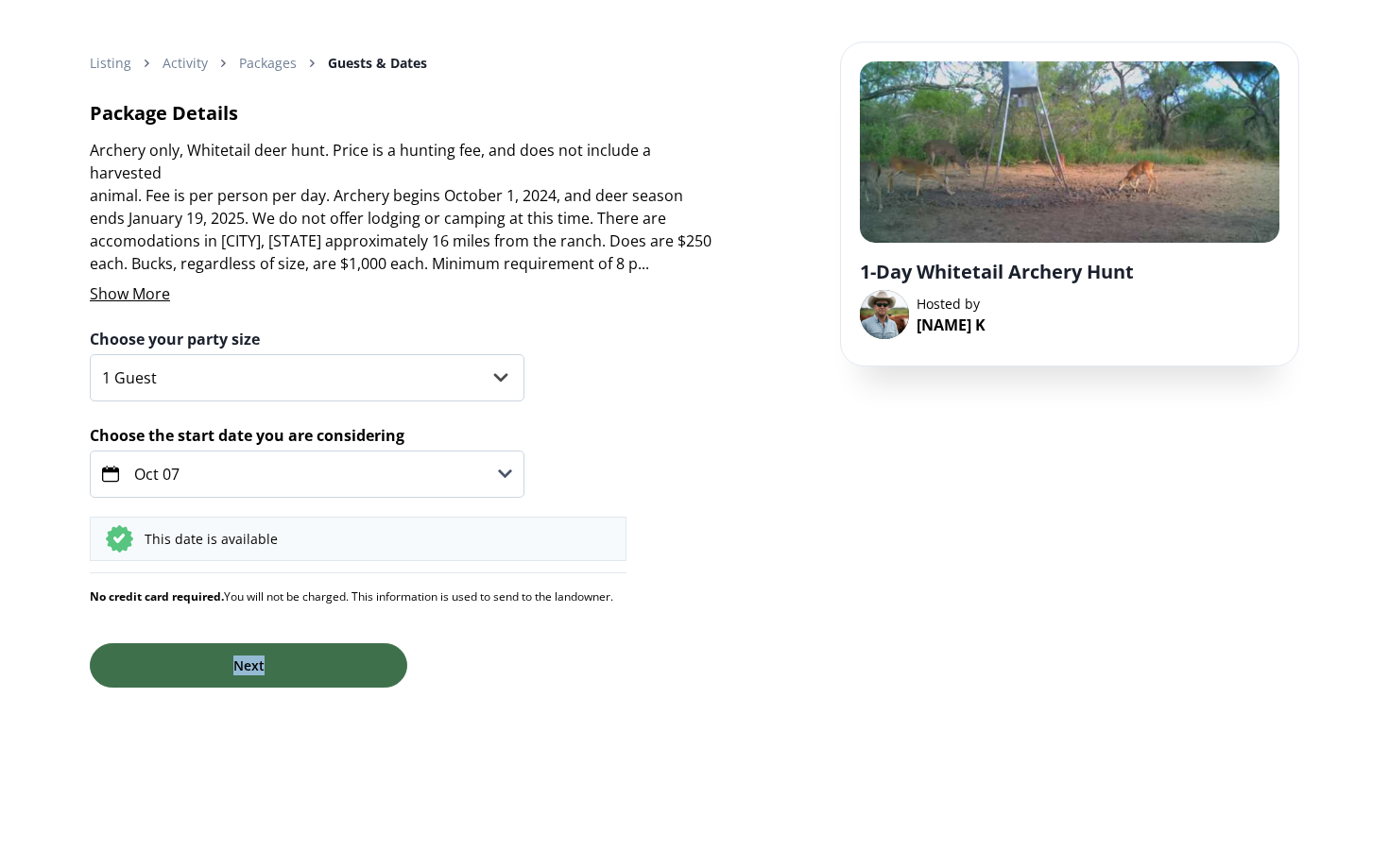 click on "Next Next No credit card required. You will not be charged. This information is used to send to the landowner." at bounding box center [404, 630] 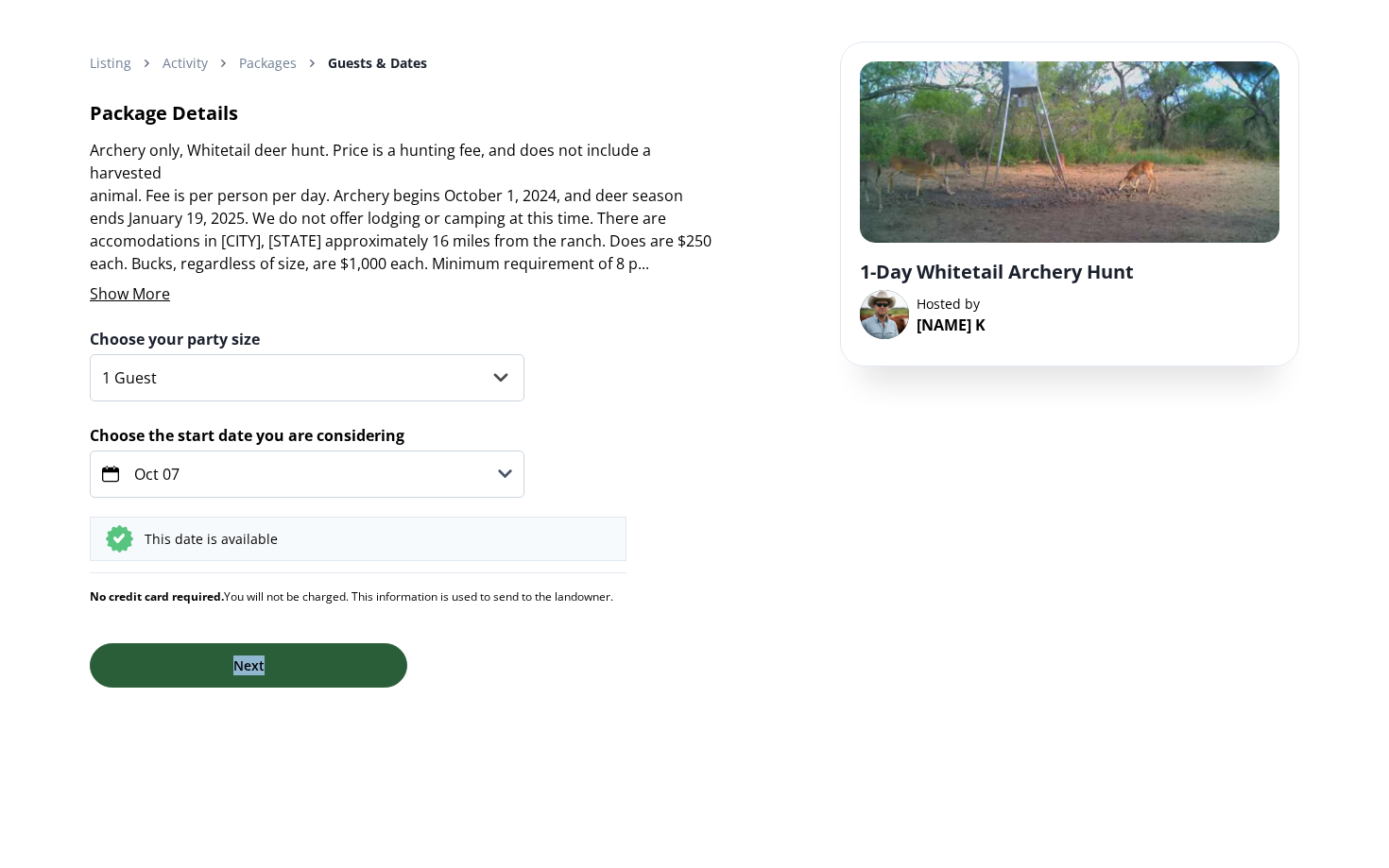 click on "Next" at bounding box center (249, 665) 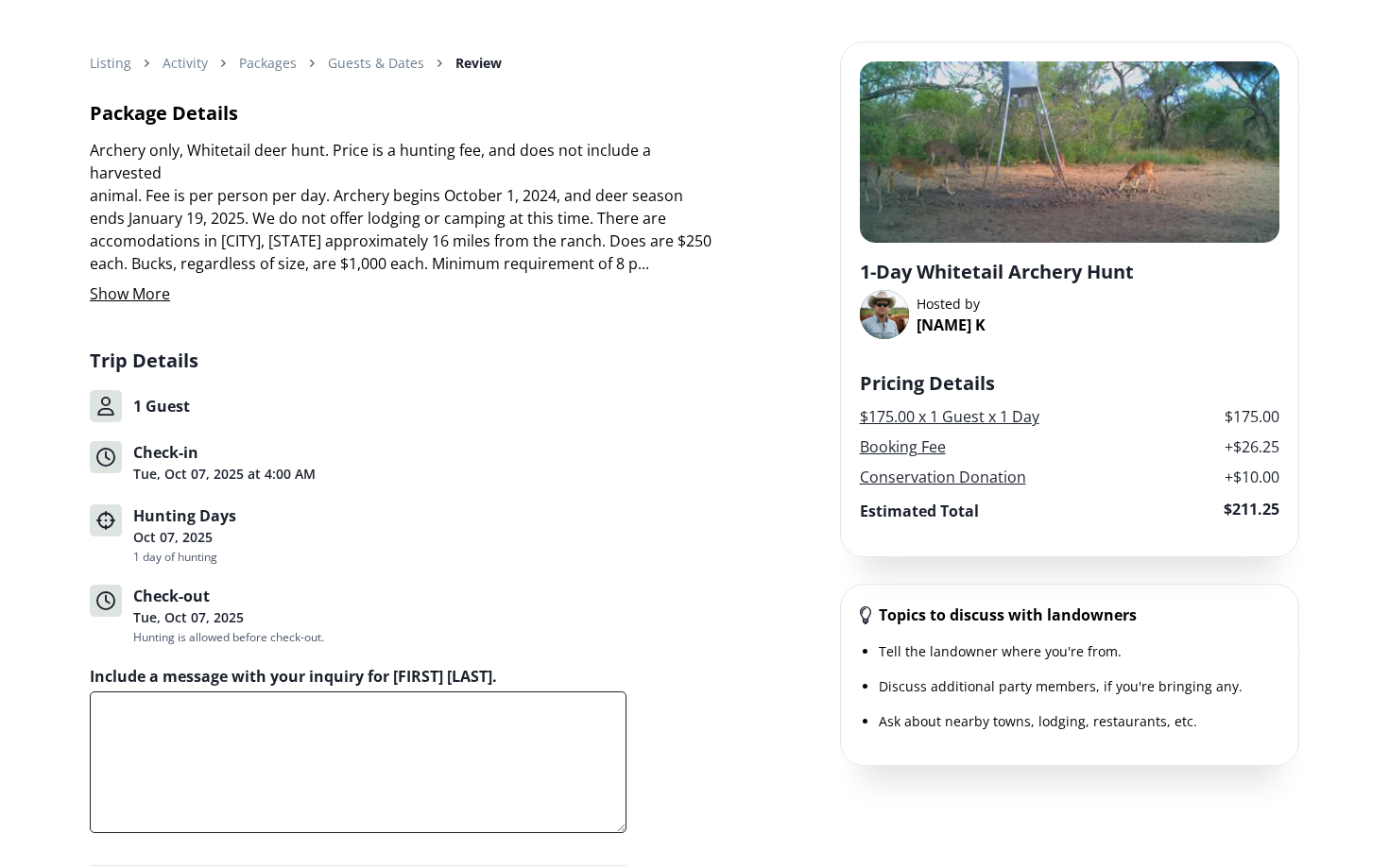 click on "Include a message with your inquiry for [FIRST] [LAST]." at bounding box center (358, 762) 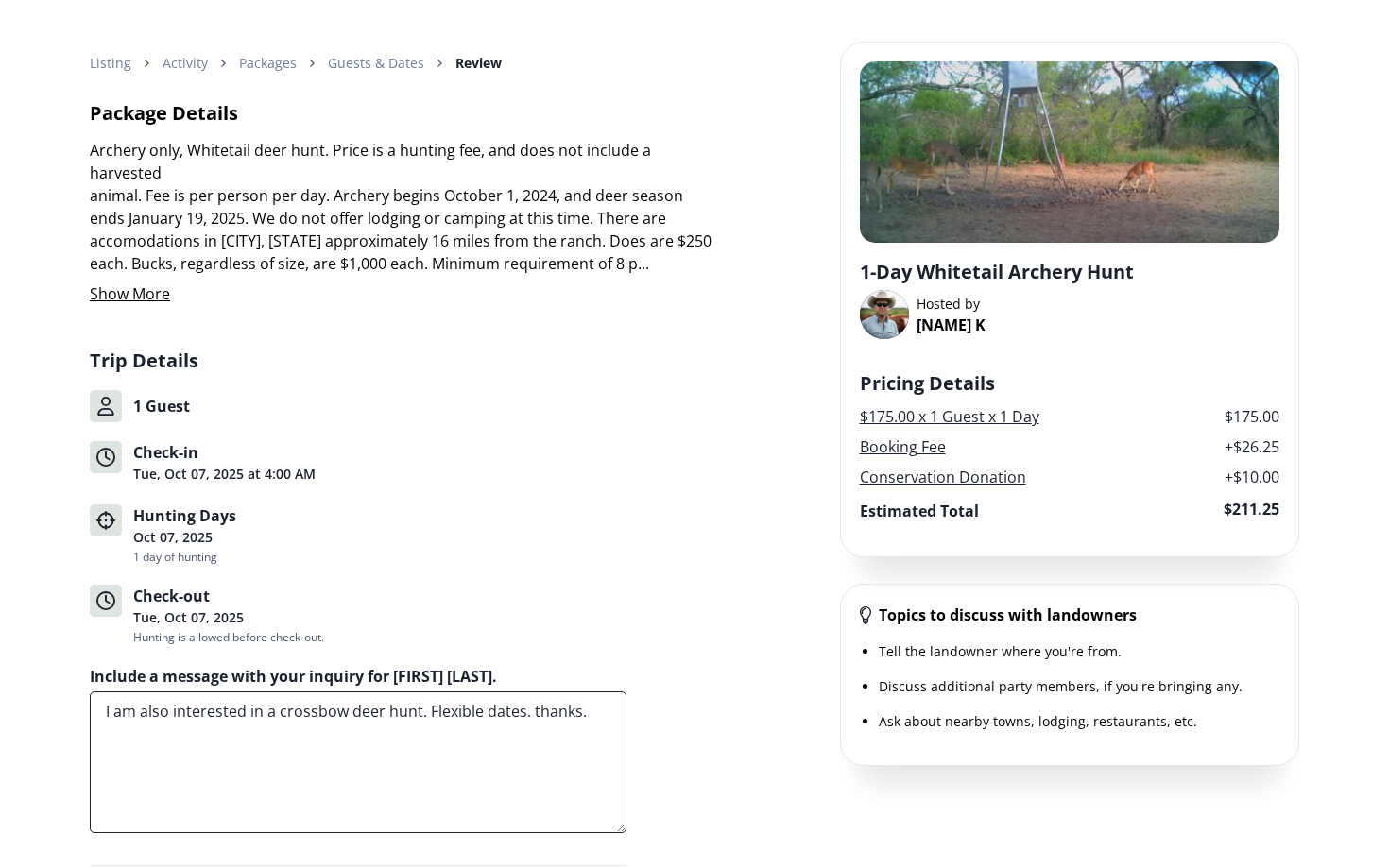 click on "I am also interested in a crossbow deer hunt. Flexible dates. thanks." at bounding box center (358, 762) 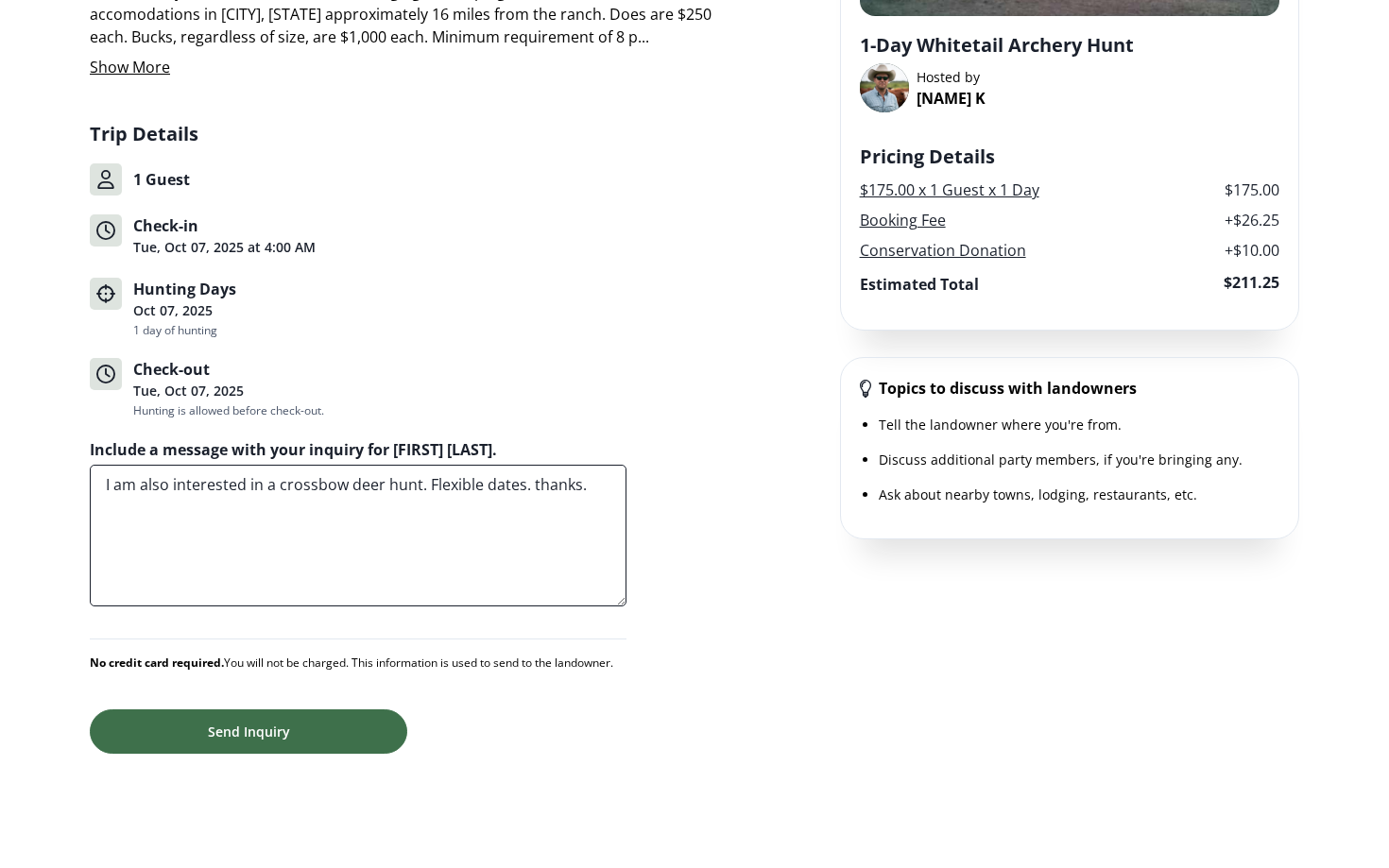 scroll, scrollTop: 290, scrollLeft: 0, axis: vertical 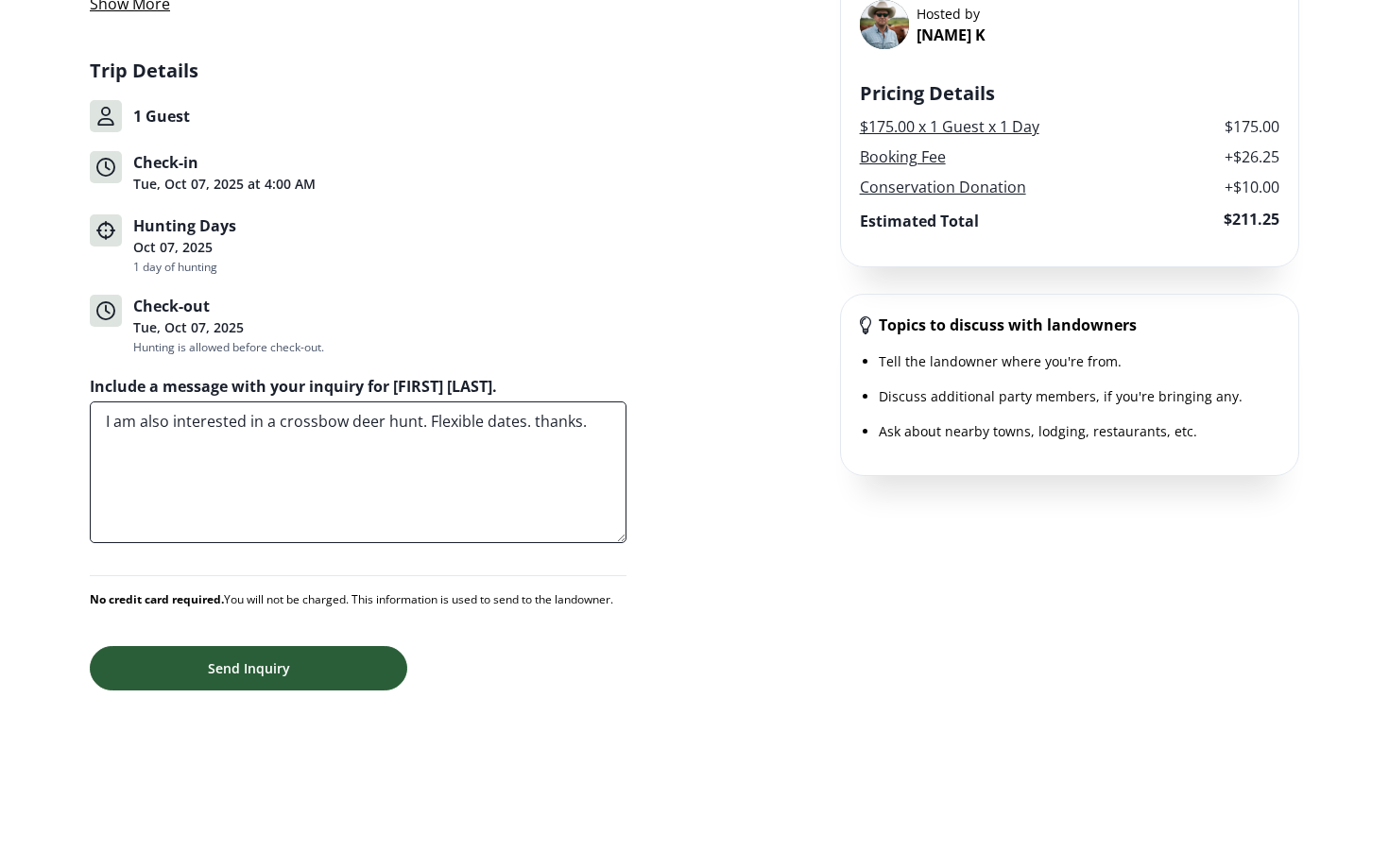 type on "I am also interested in a crossbow deer hunt. Flexible dates. thanks." 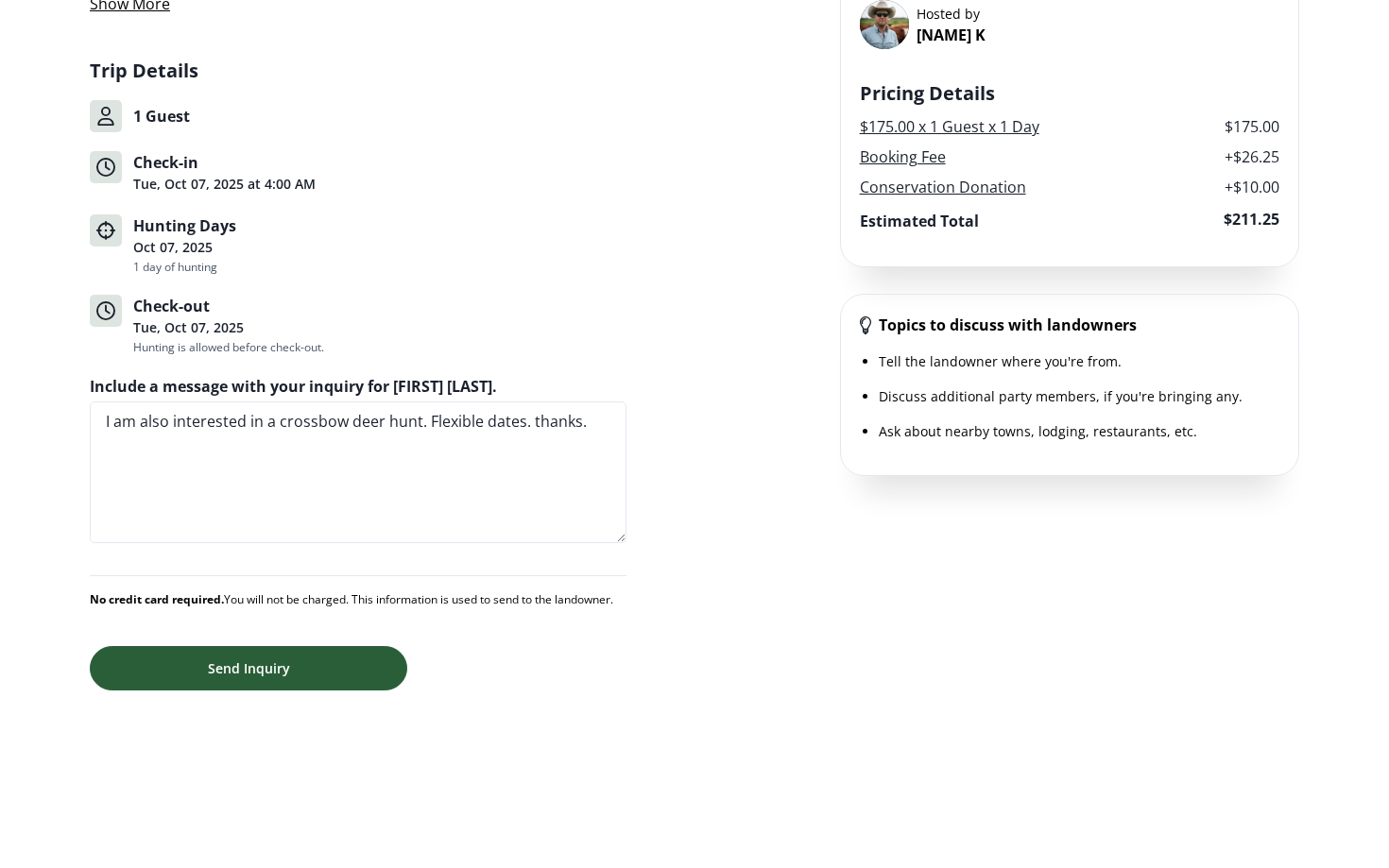 click on "Send Inquiry" at bounding box center [249, 668] 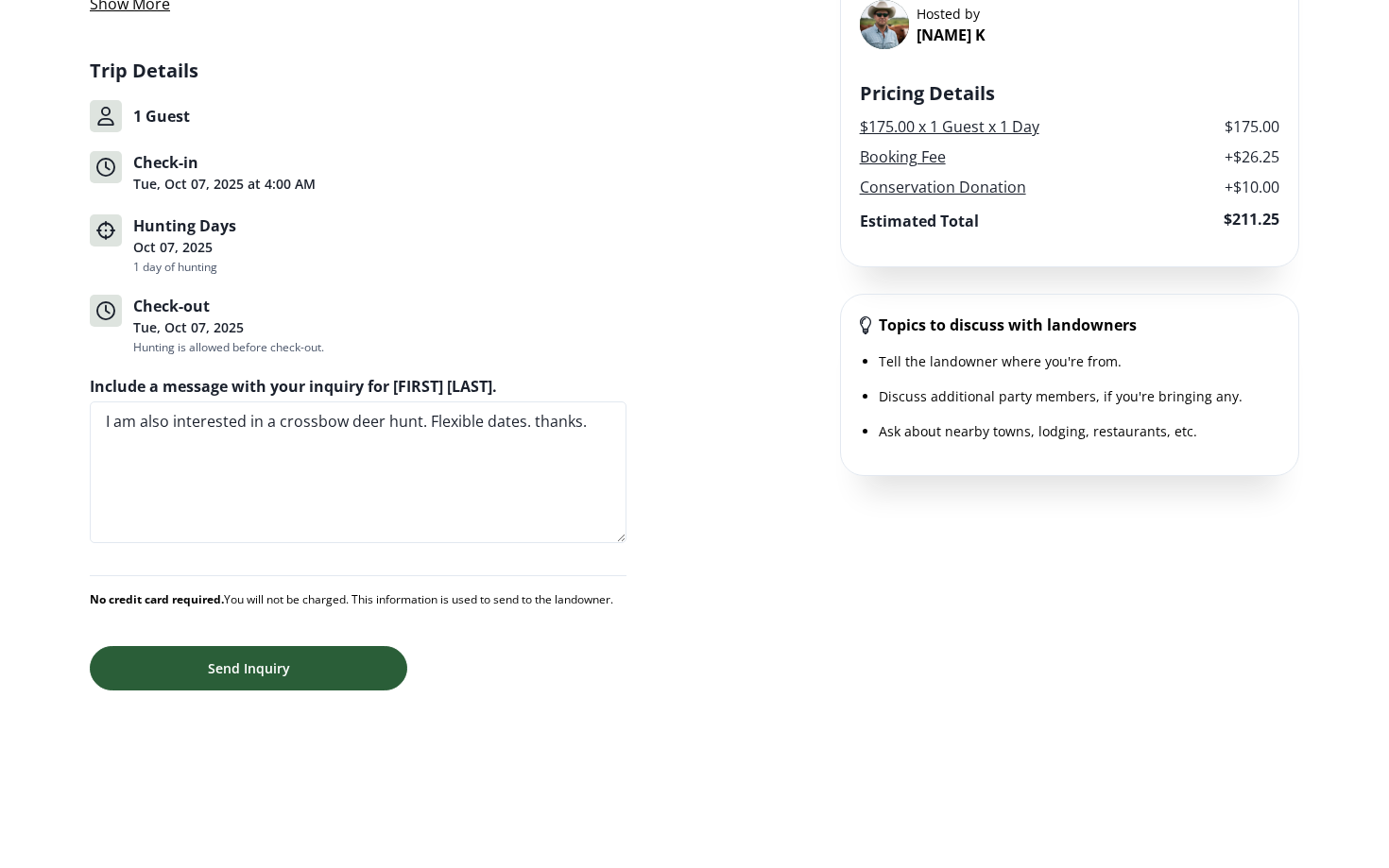 scroll, scrollTop: 0, scrollLeft: 0, axis: both 